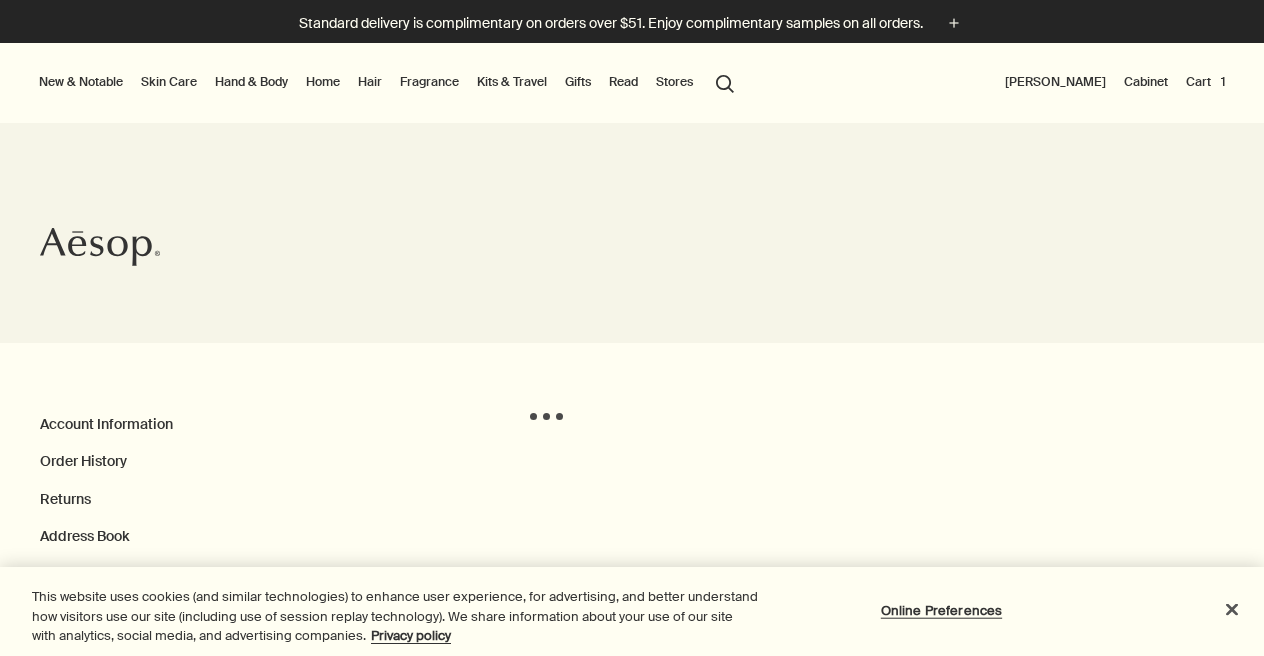 scroll, scrollTop: 0, scrollLeft: 0, axis: both 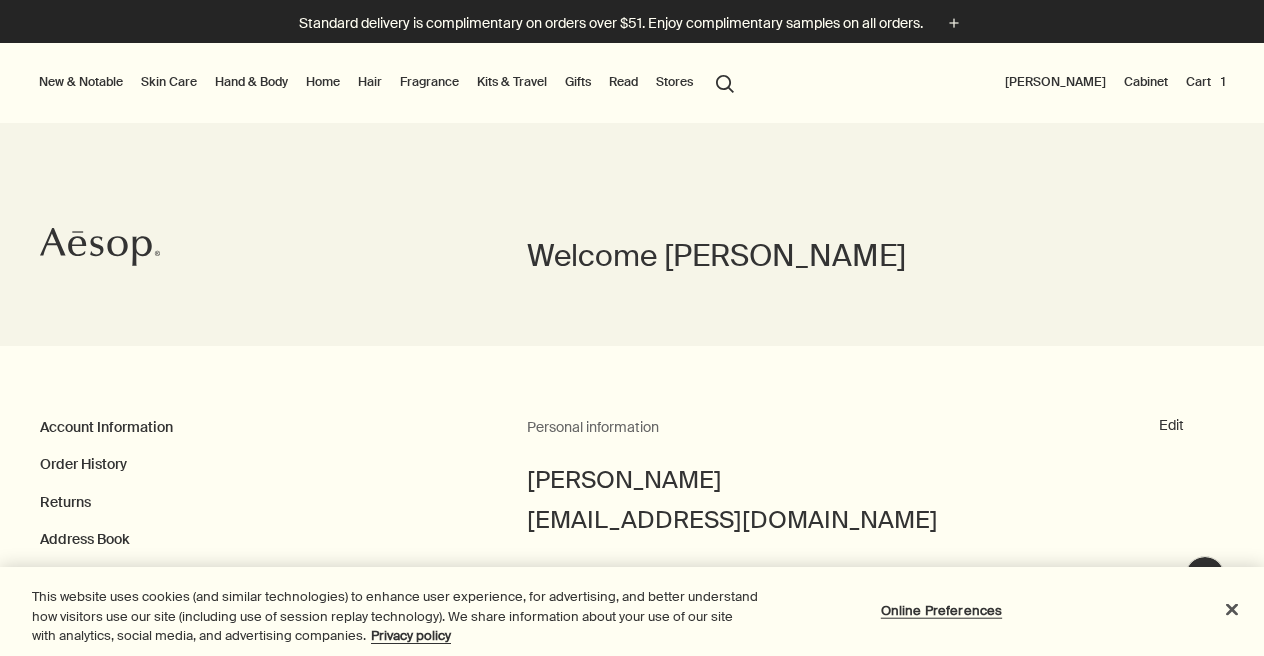 click on "Cart 1" at bounding box center (1205, 82) 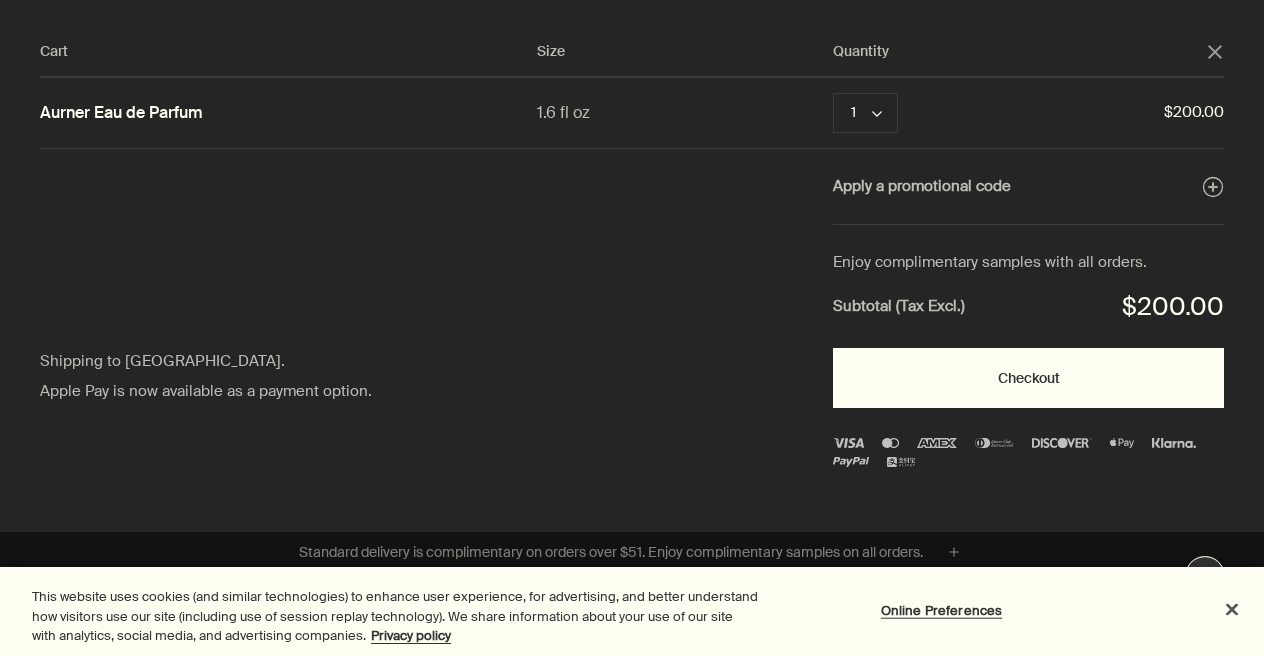 click on "Checkout" at bounding box center (1028, 378) 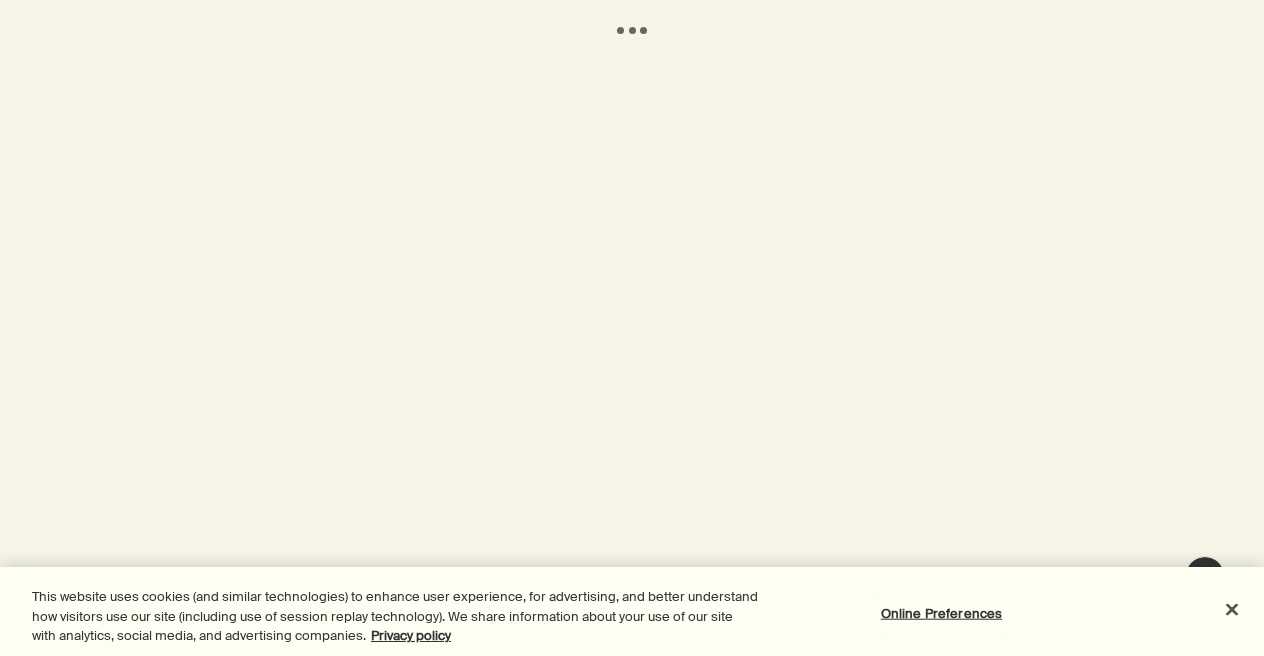 scroll, scrollTop: 0, scrollLeft: 0, axis: both 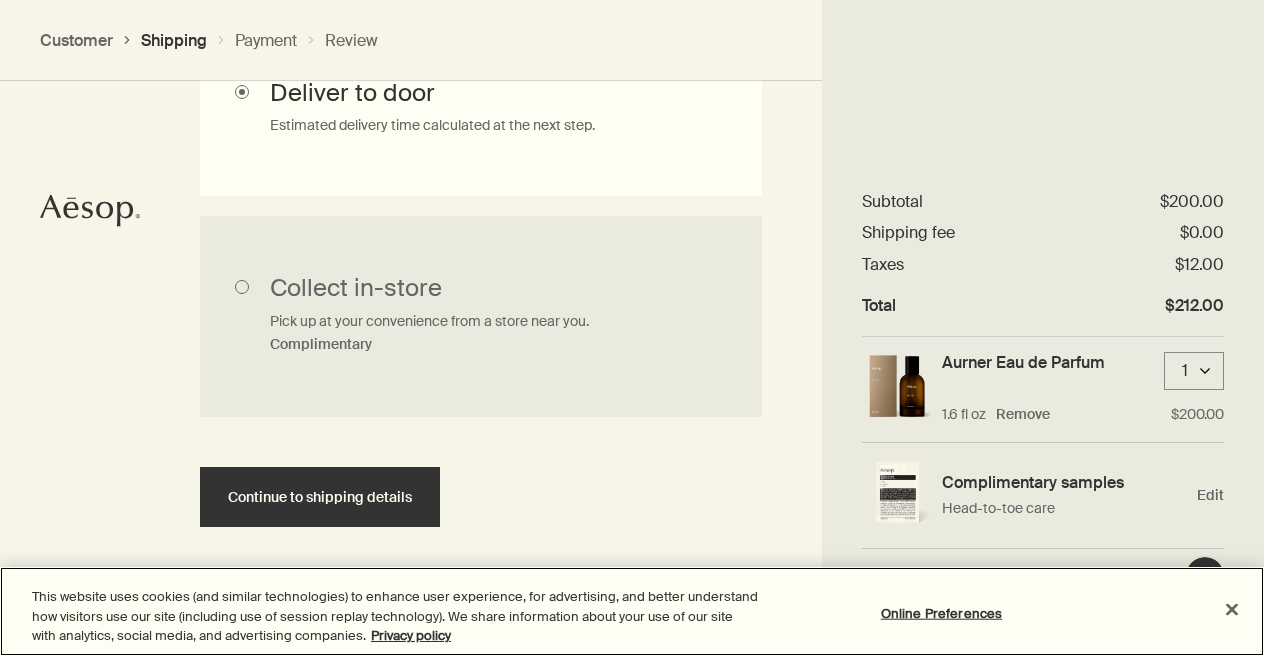 click at bounding box center (1232, 609) 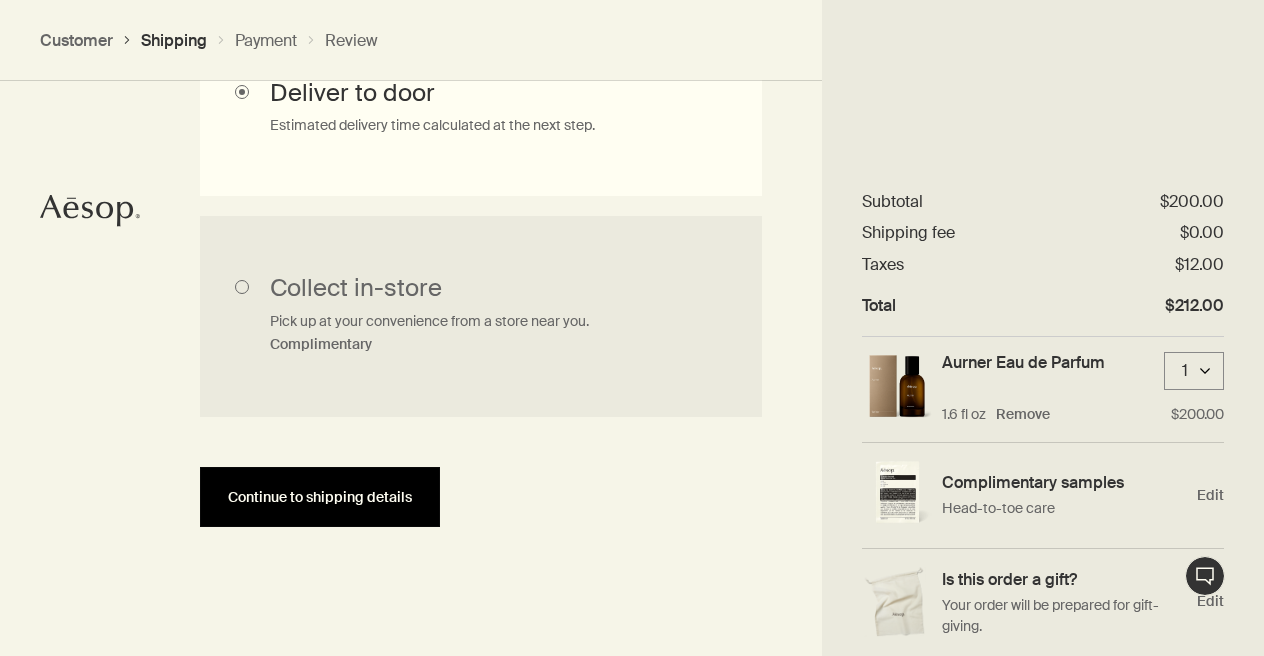 click on "Continue to shipping details" at bounding box center (320, 497) 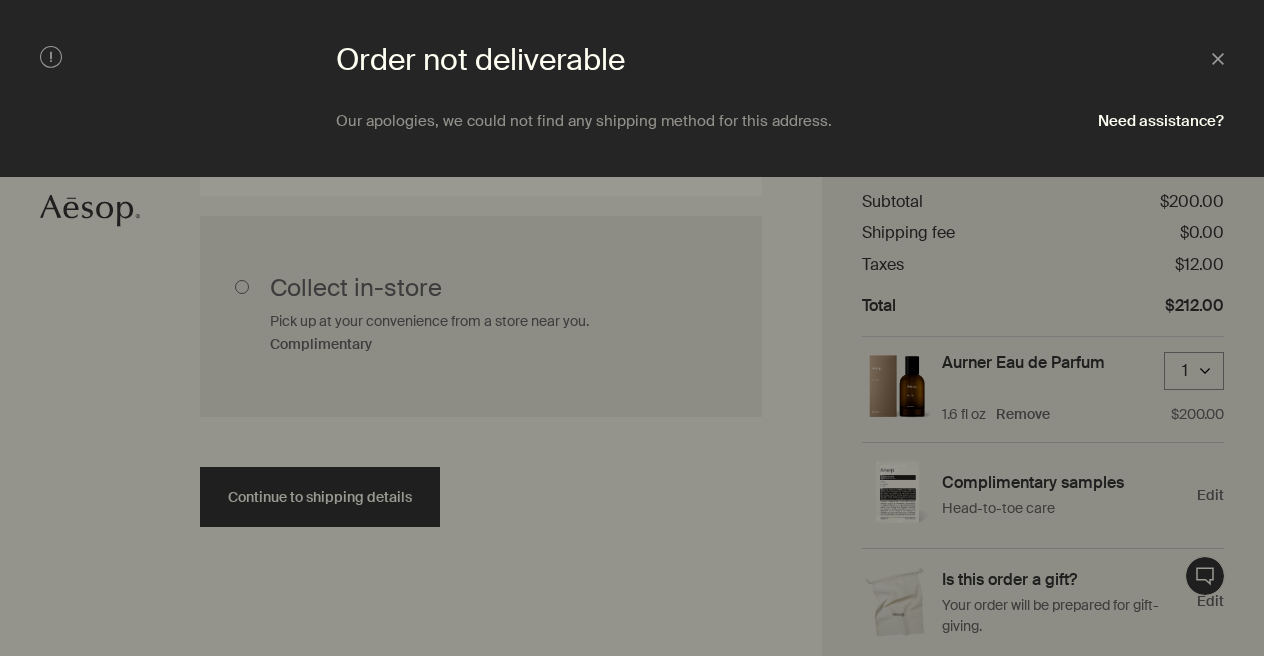 click at bounding box center (632, 328) 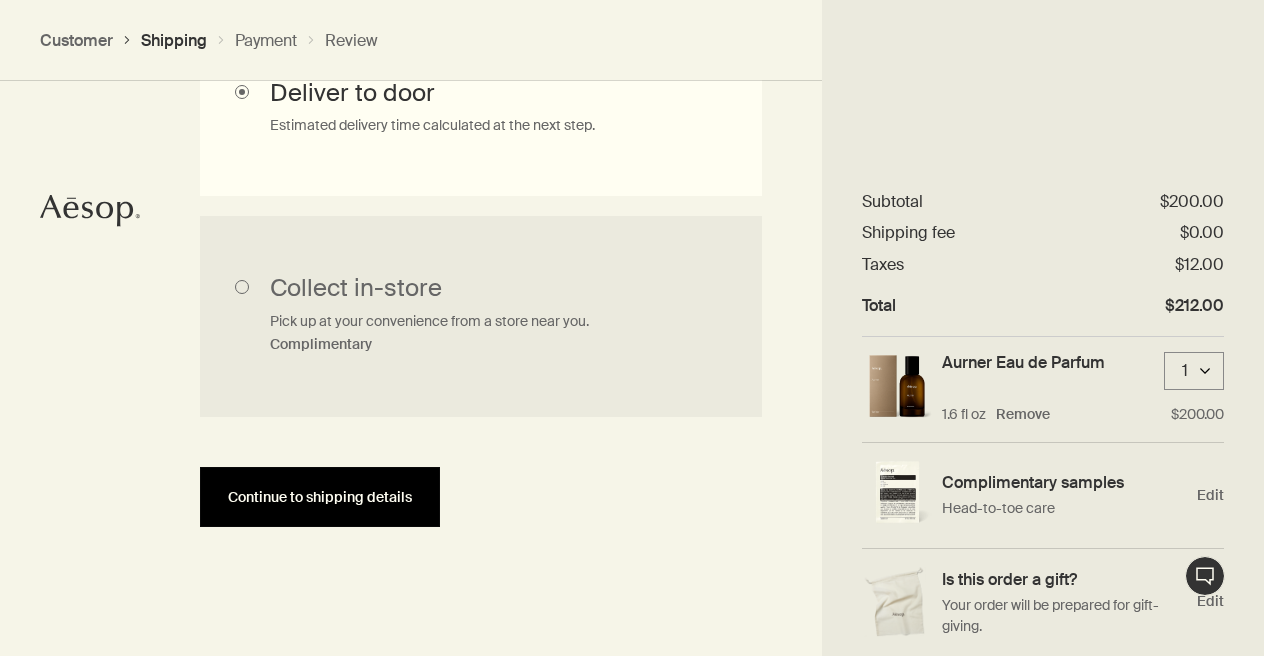 click on "Continue to shipping details" at bounding box center (320, 497) 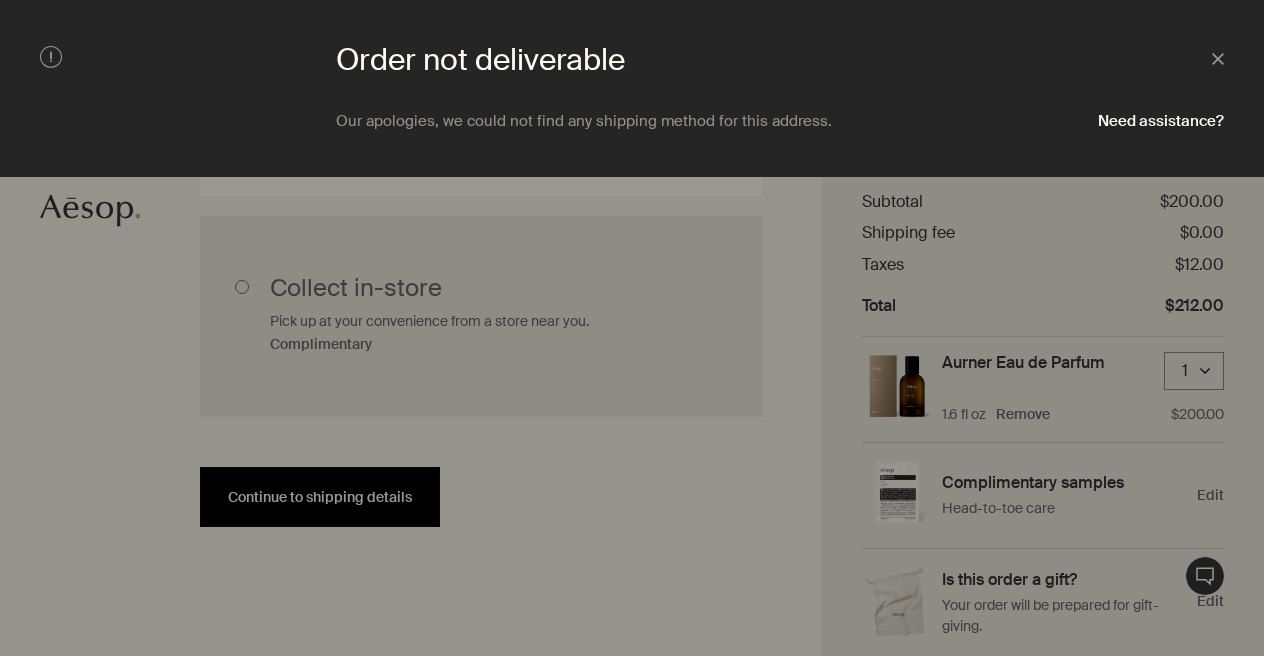 click at bounding box center [632, 328] 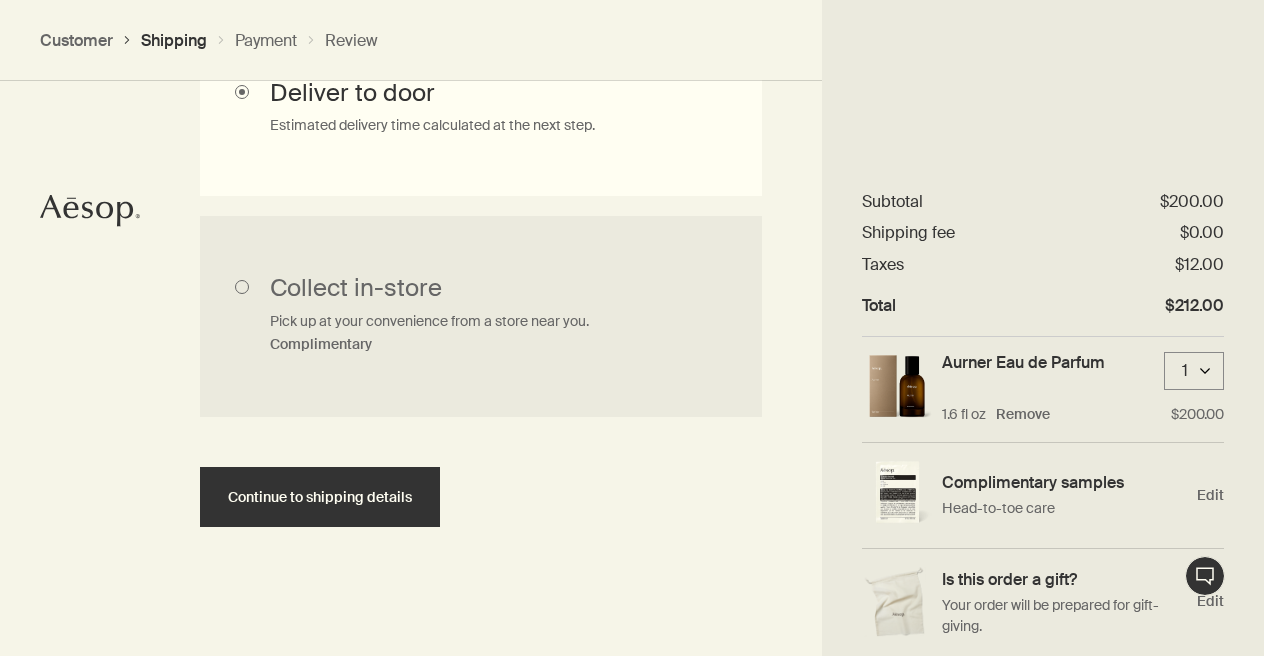 click on "Continue to shipping details" at bounding box center [320, 497] 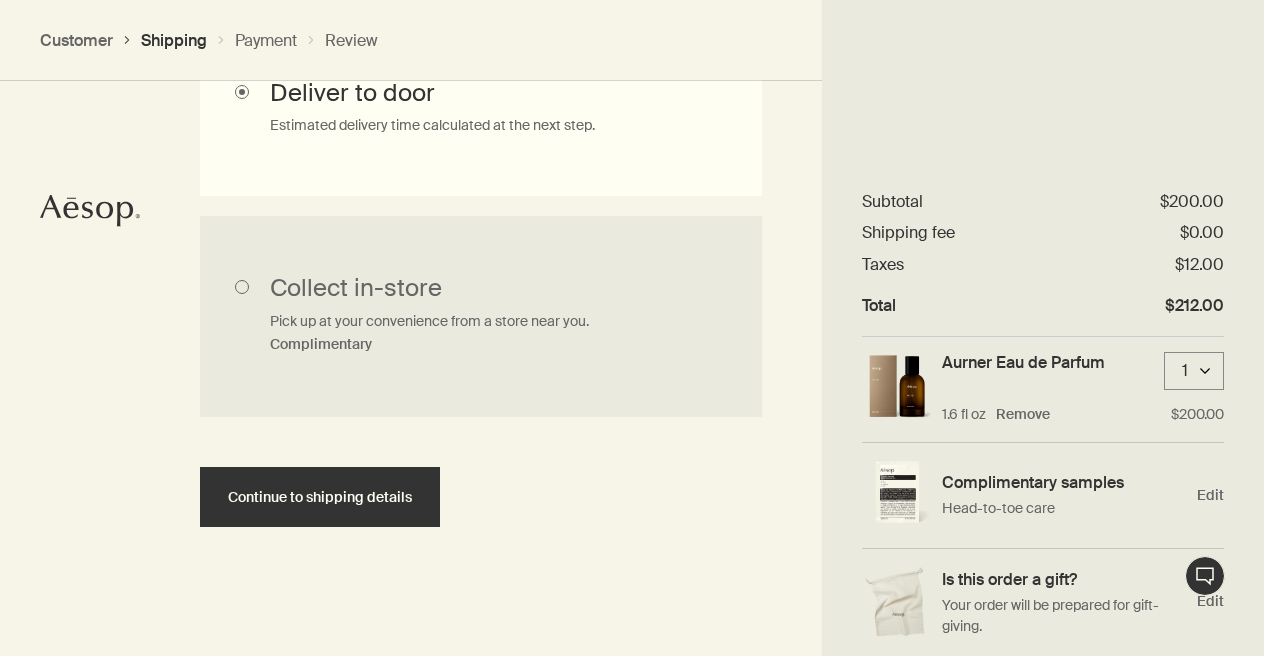 click at bounding box center (632, 328) 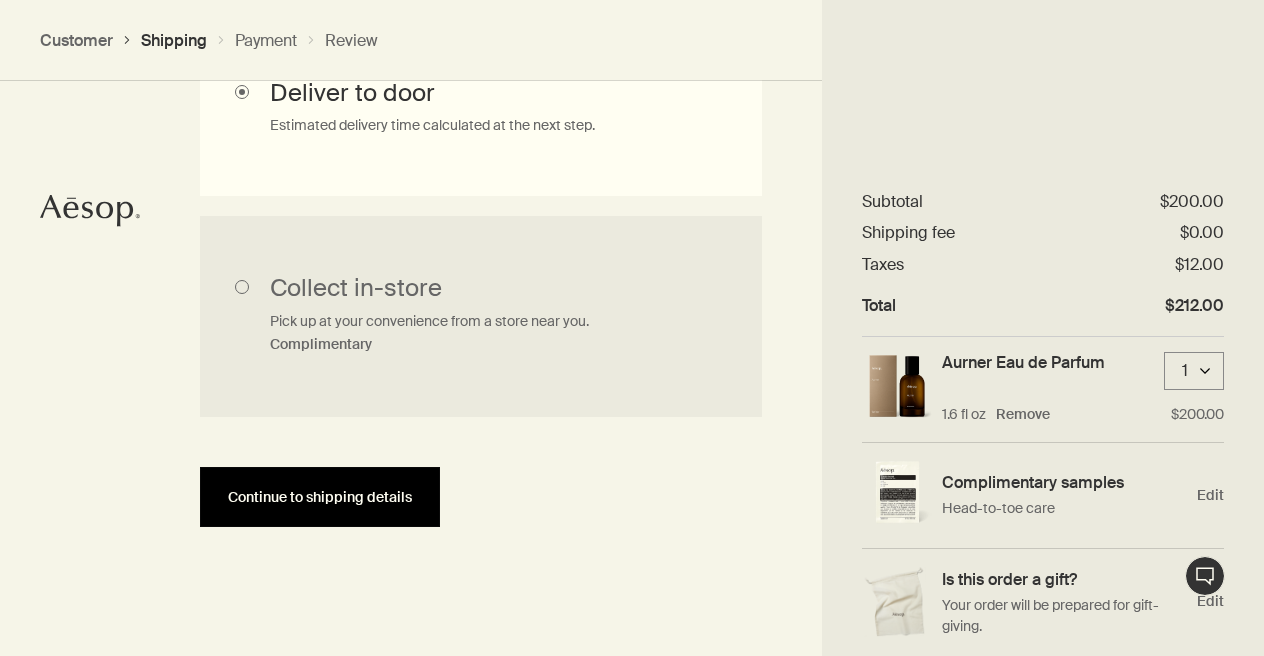 click on "Continue to shipping details" at bounding box center [320, 497] 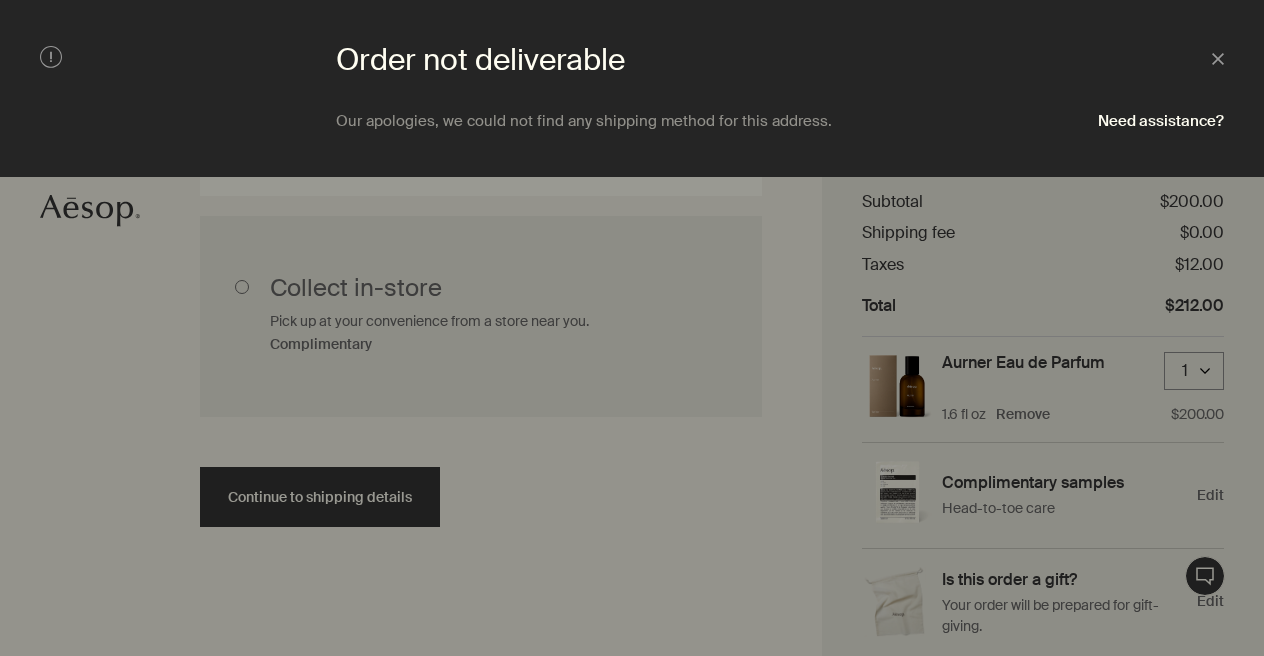 click at bounding box center (632, 328) 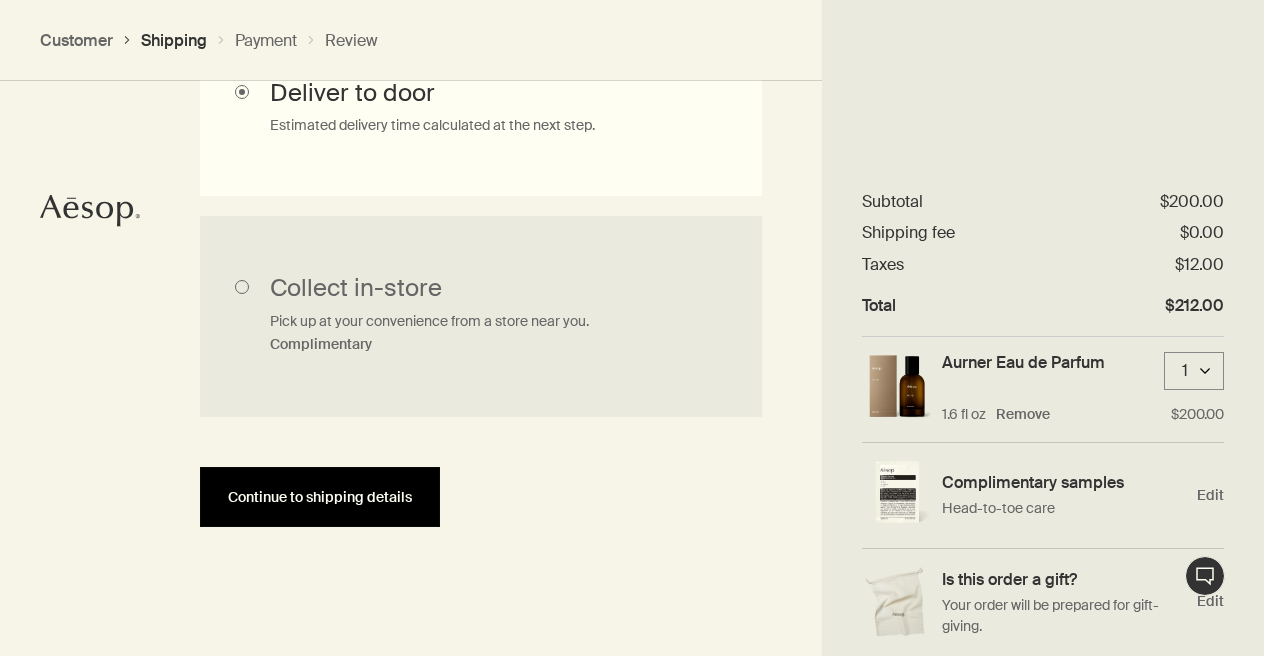 click on "Continue to shipping details" at bounding box center [320, 497] 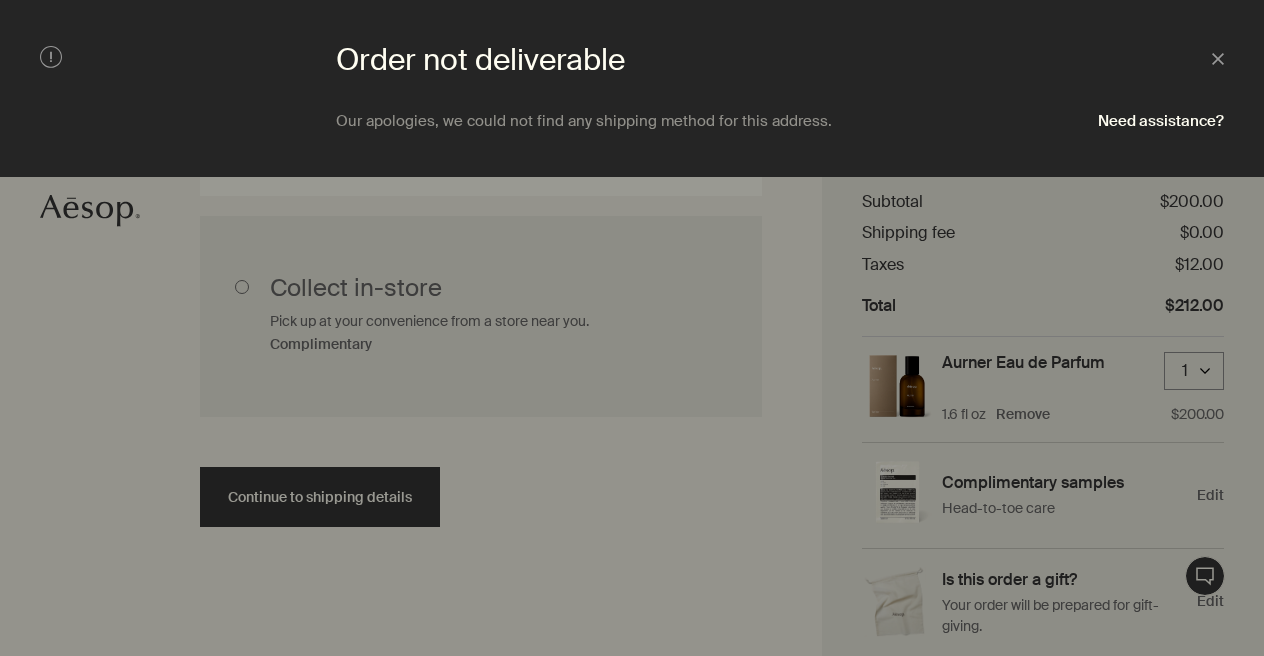 click on "Order not deliverable Close Our apologies, we could not find any shipping method for this address. Need assistance?" at bounding box center [632, 88] 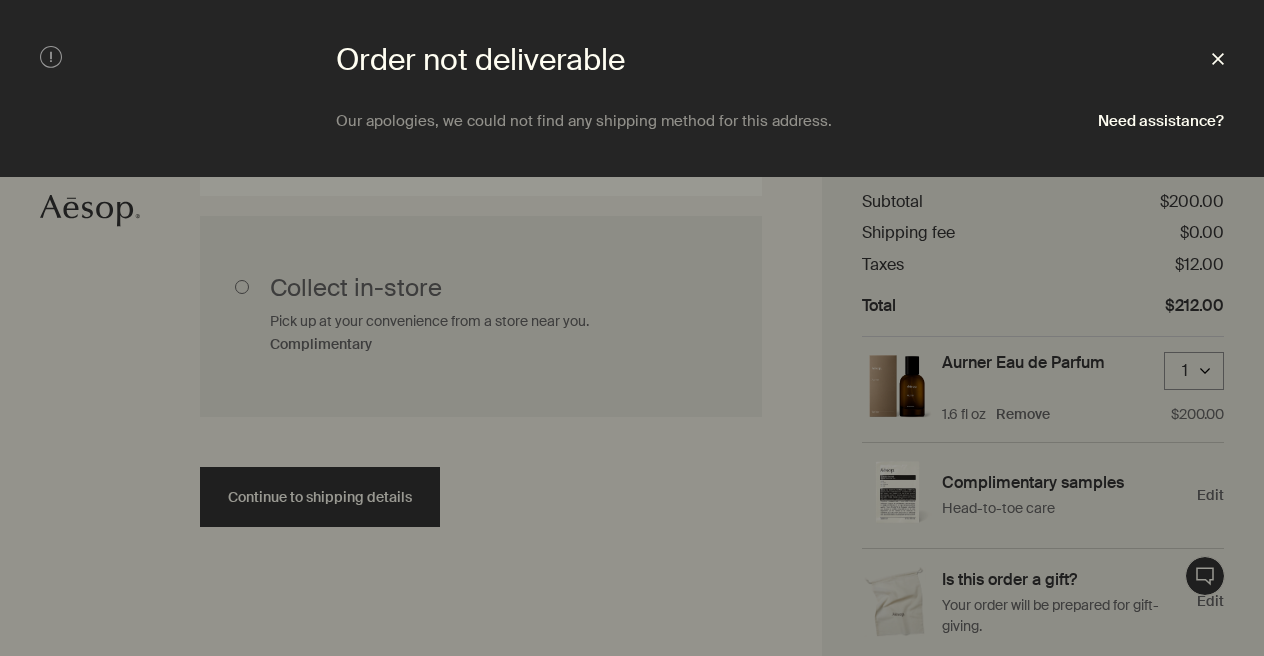 click 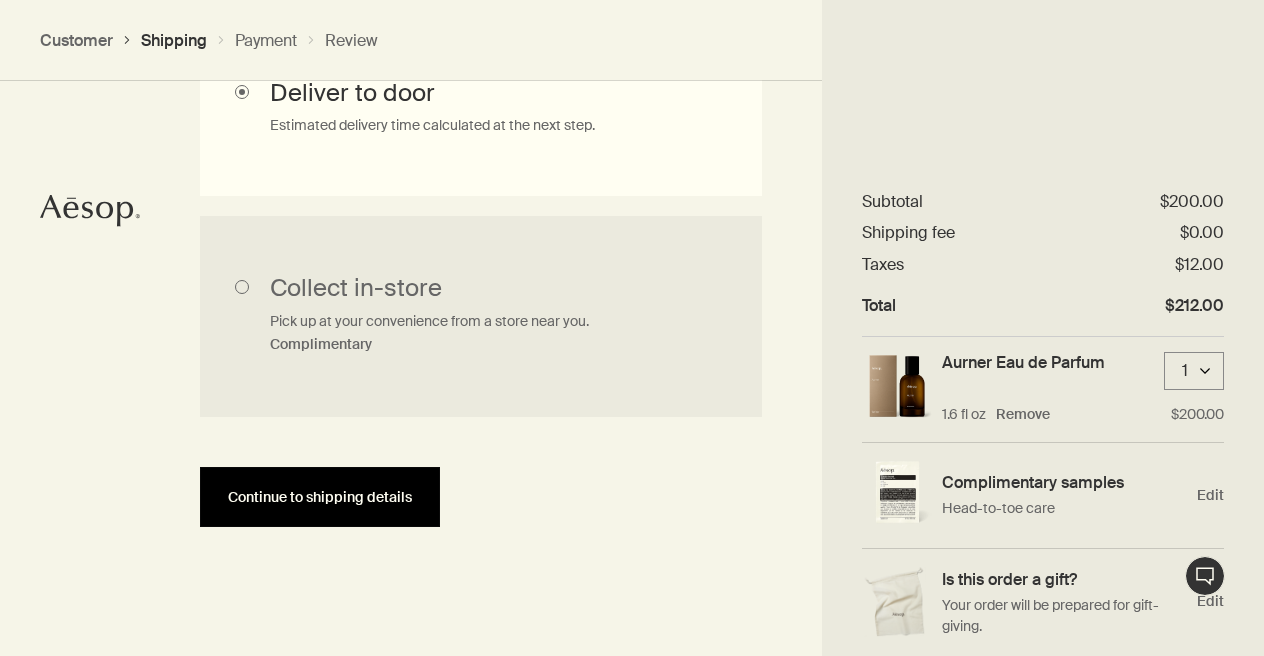 click on "Continue to shipping details" at bounding box center (320, 497) 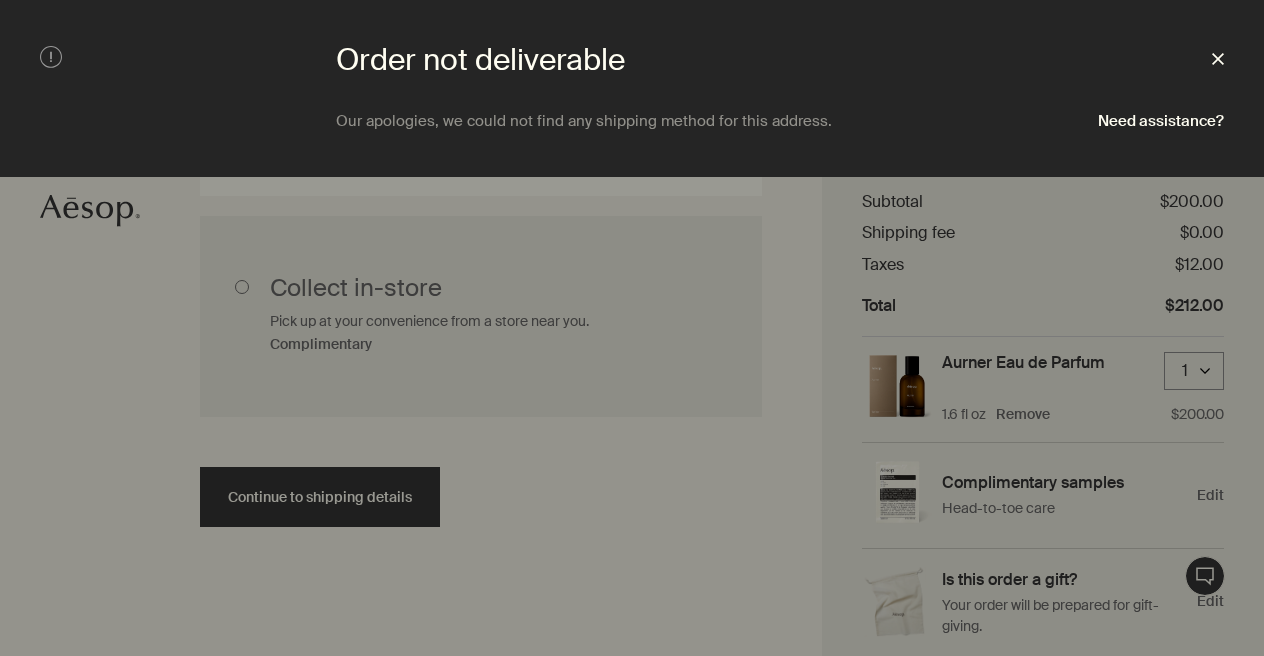 click on "Close" 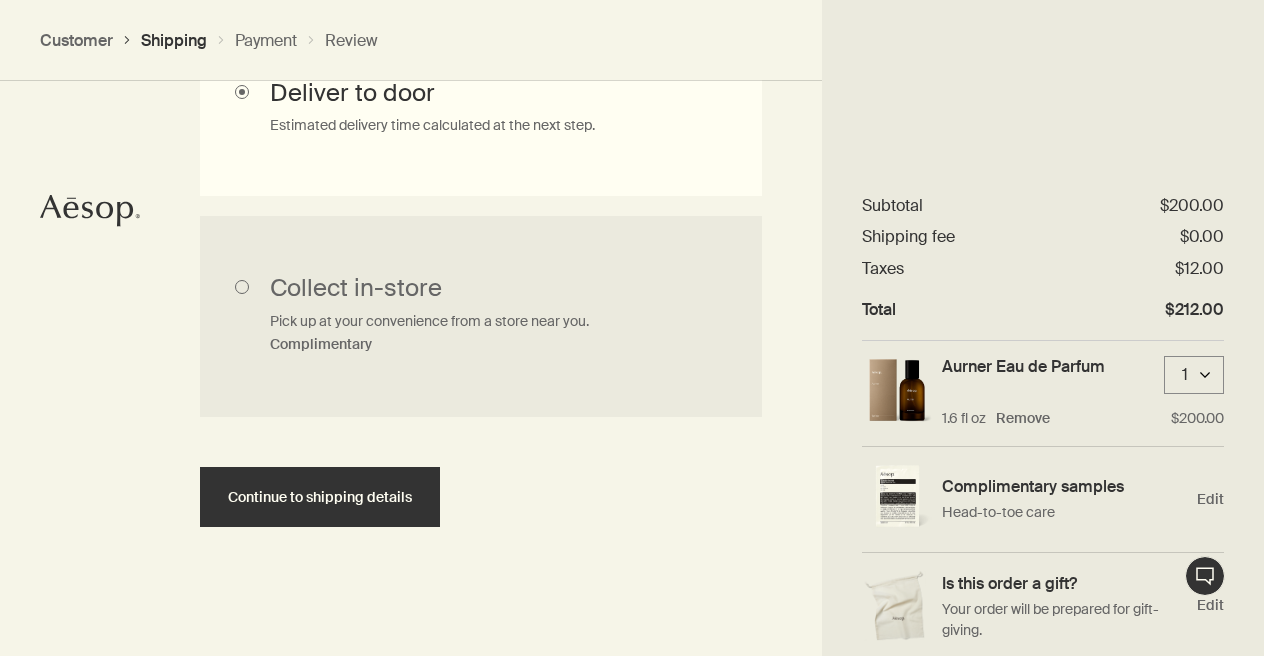 scroll, scrollTop: 0, scrollLeft: 0, axis: both 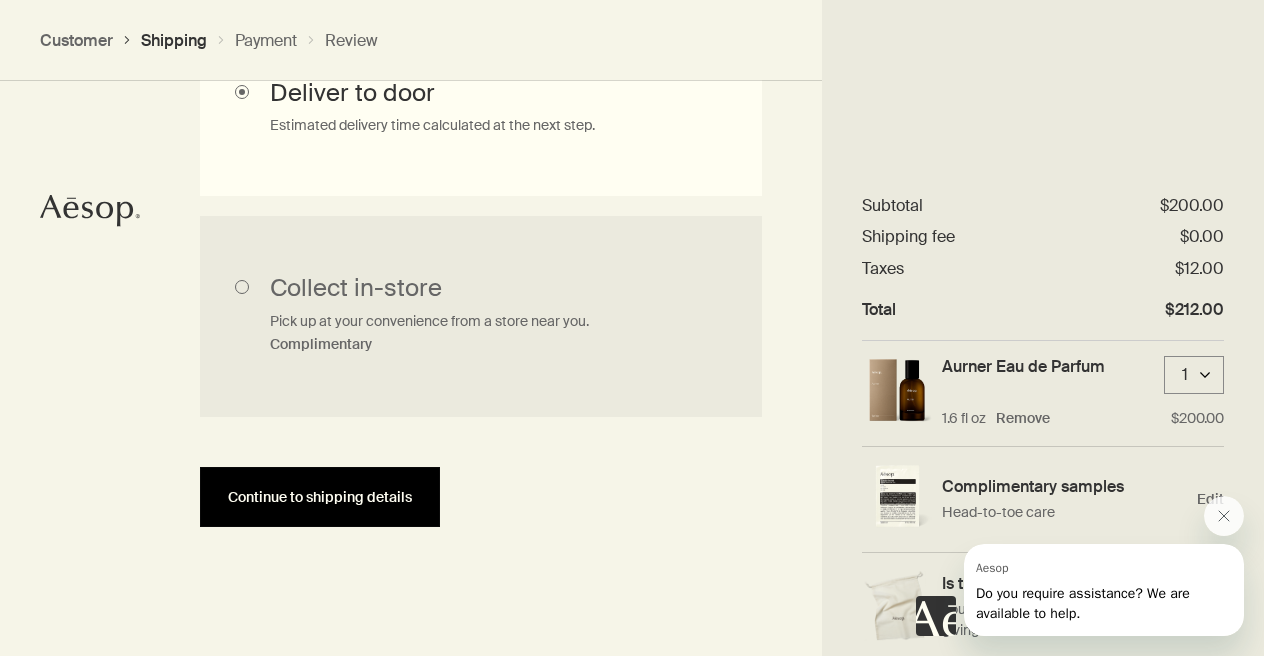 click on "Continue to shipping details" at bounding box center (320, 497) 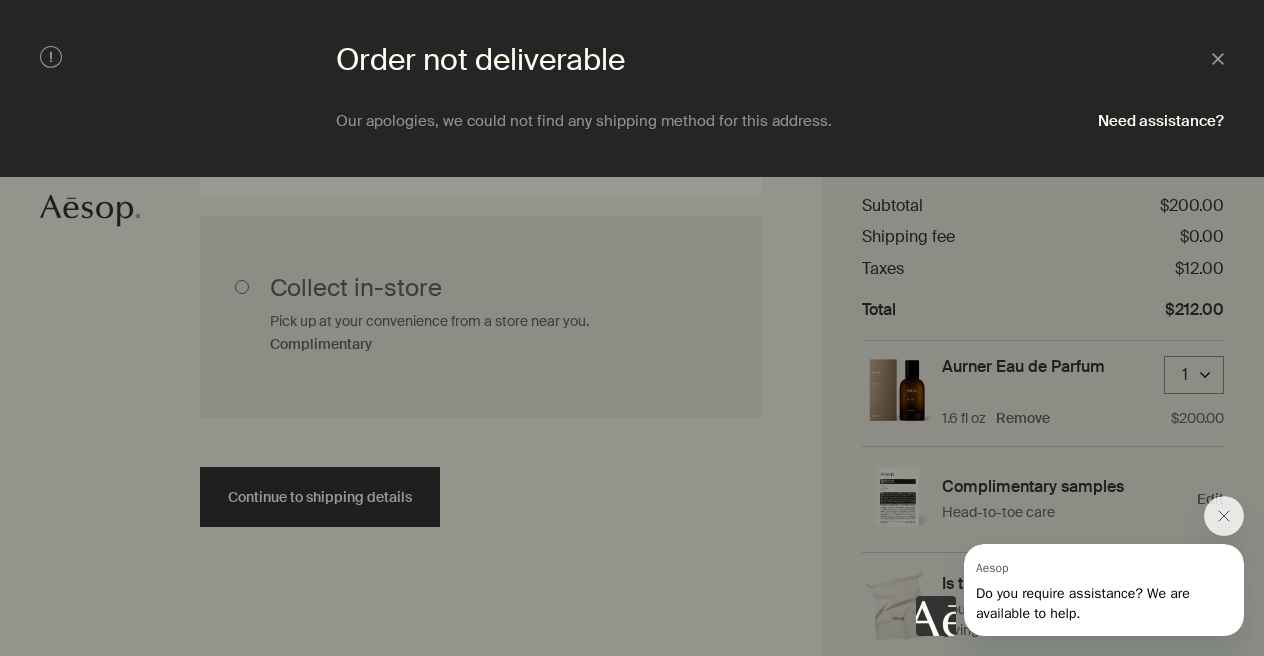 click on "Do you require assistance? We are available to help." at bounding box center [1083, 603] 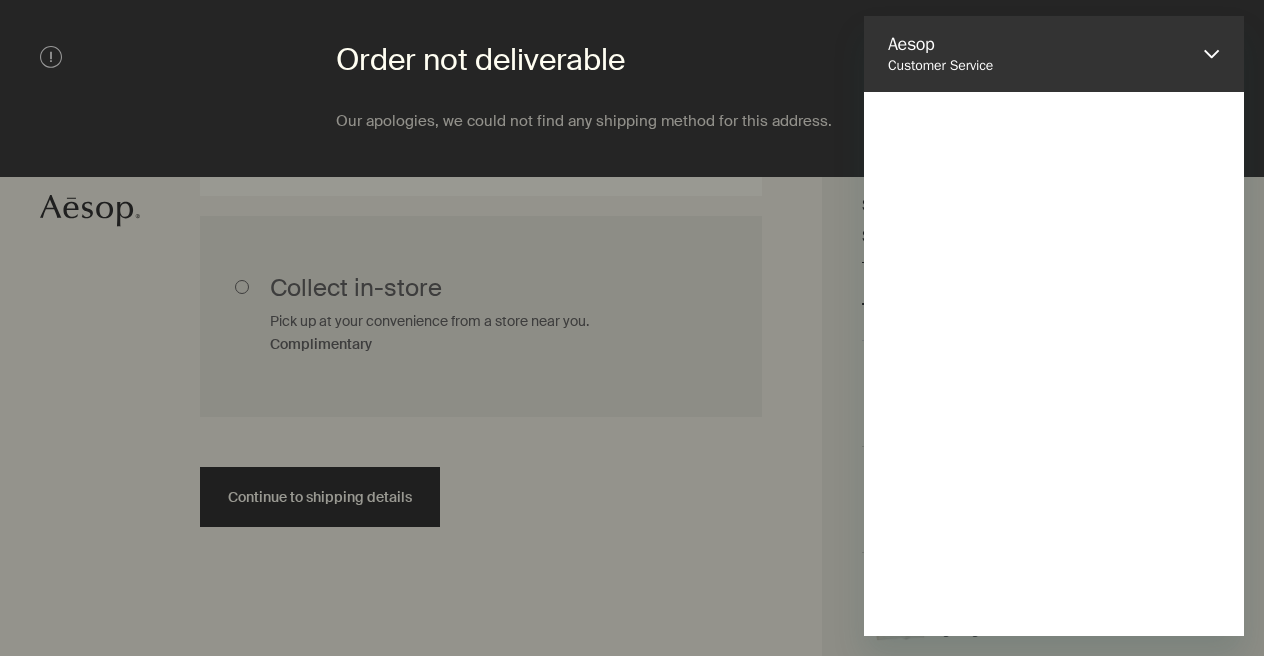 scroll, scrollTop: 0, scrollLeft: 0, axis: both 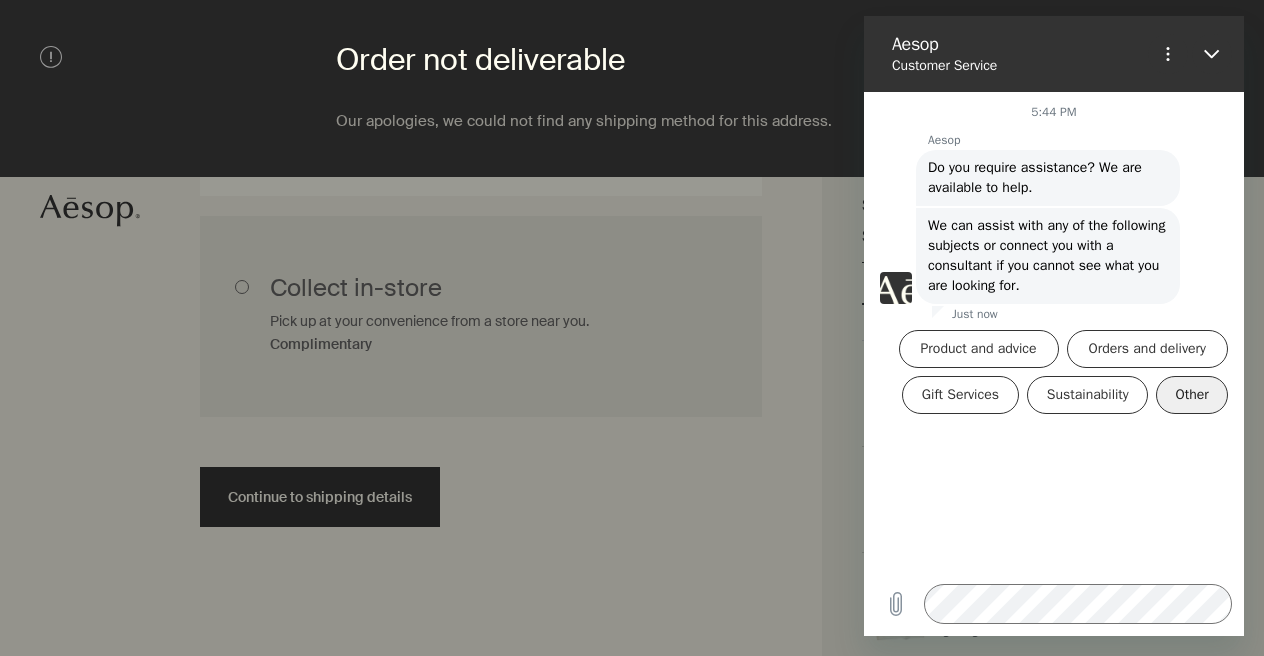click on "Other" at bounding box center [1192, 395] 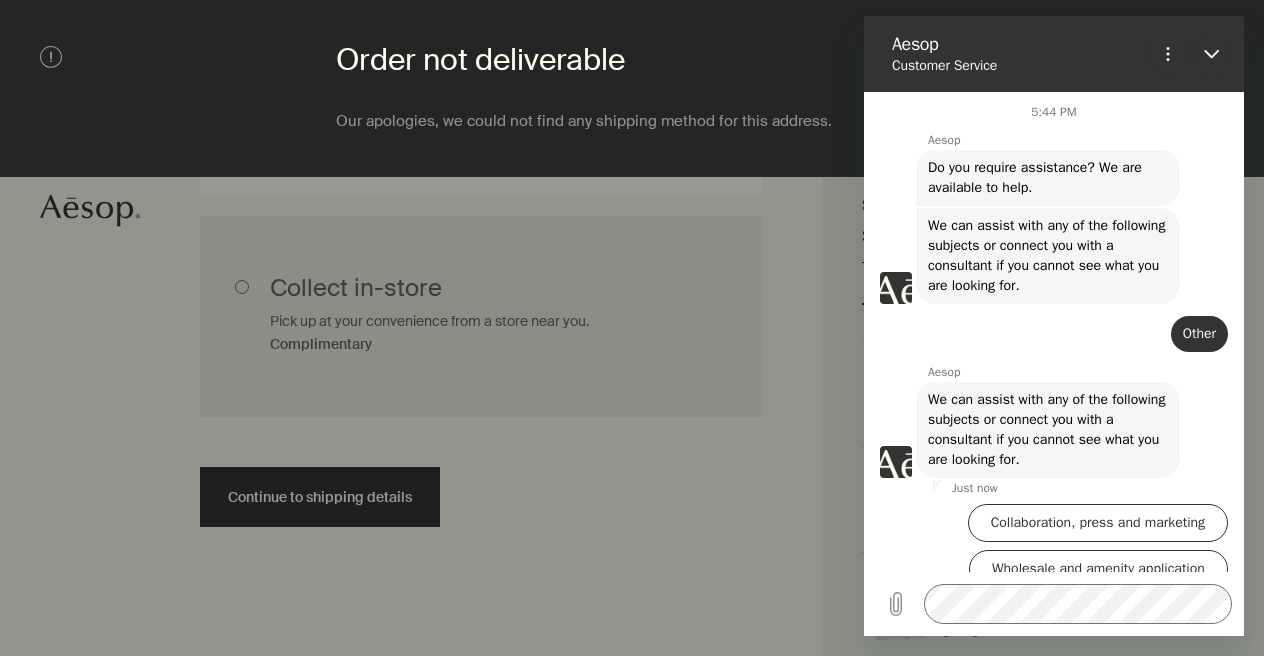scroll, scrollTop: 159, scrollLeft: 0, axis: vertical 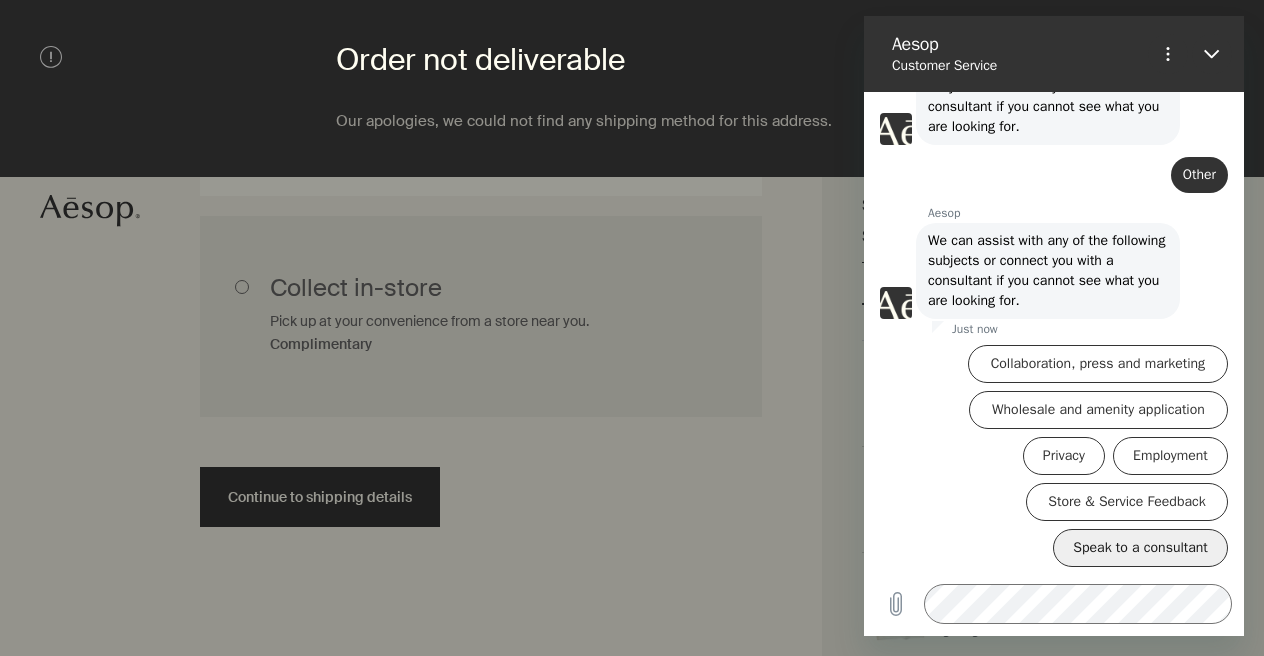 click on "Speak to a consultant" at bounding box center (1140, 548) 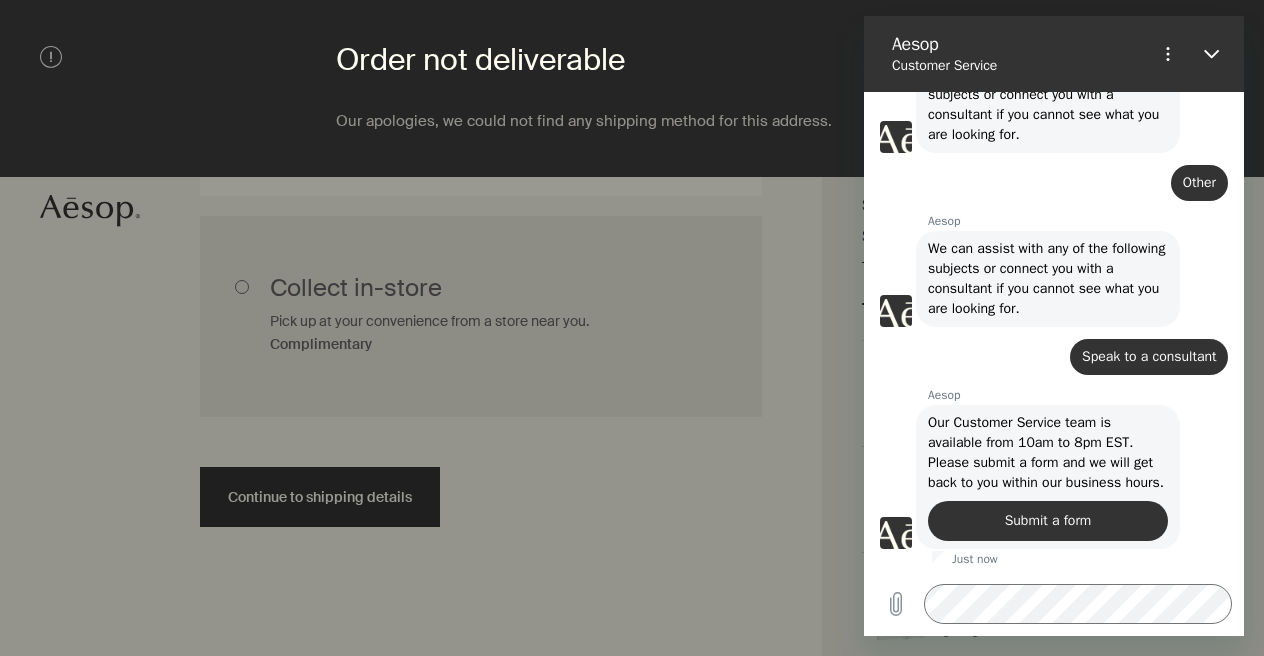 scroll, scrollTop: 171, scrollLeft: 0, axis: vertical 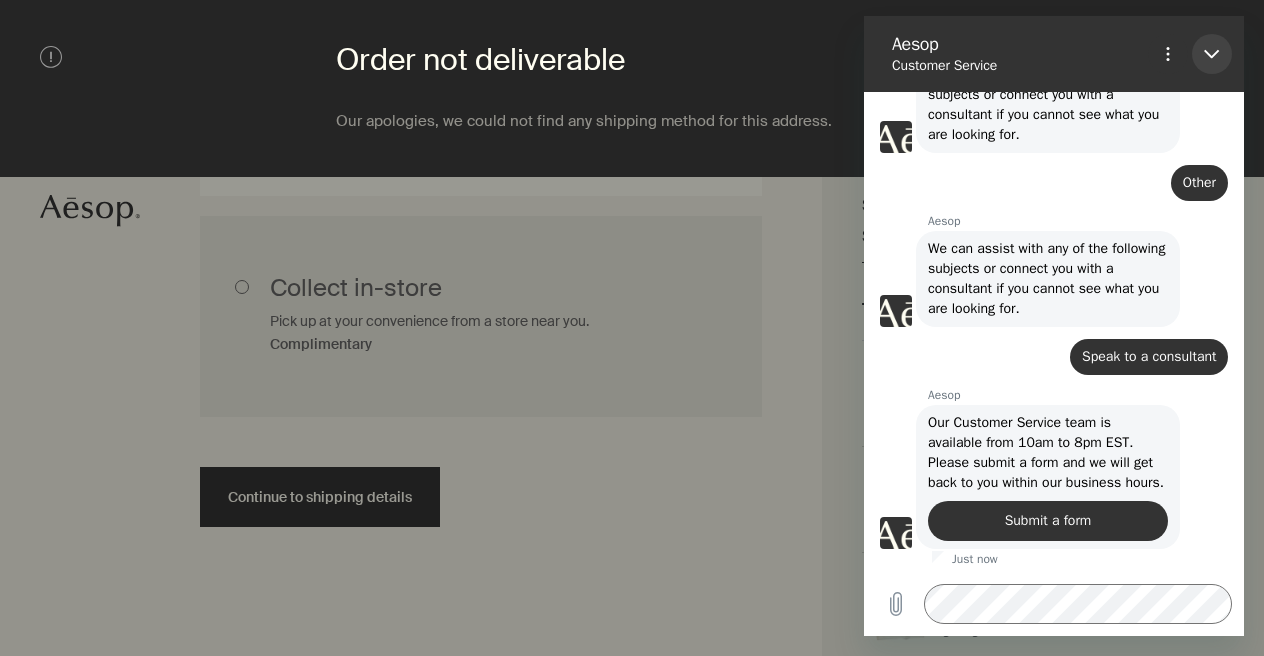click at bounding box center (1212, 54) 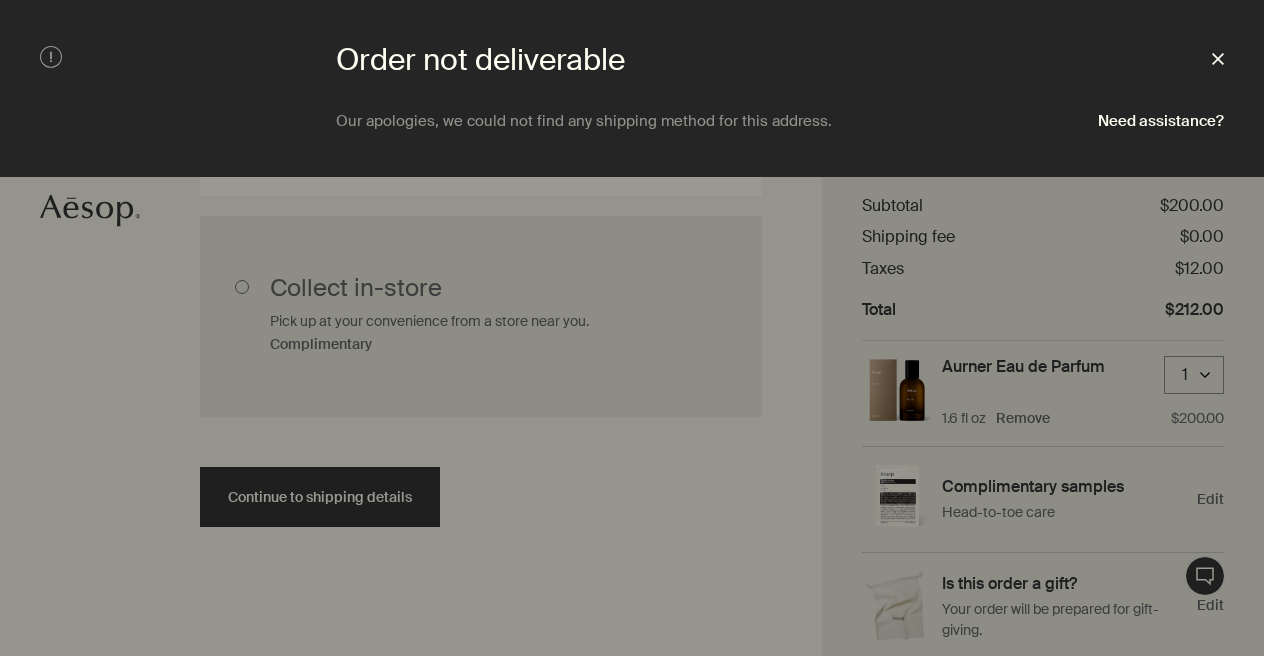 click 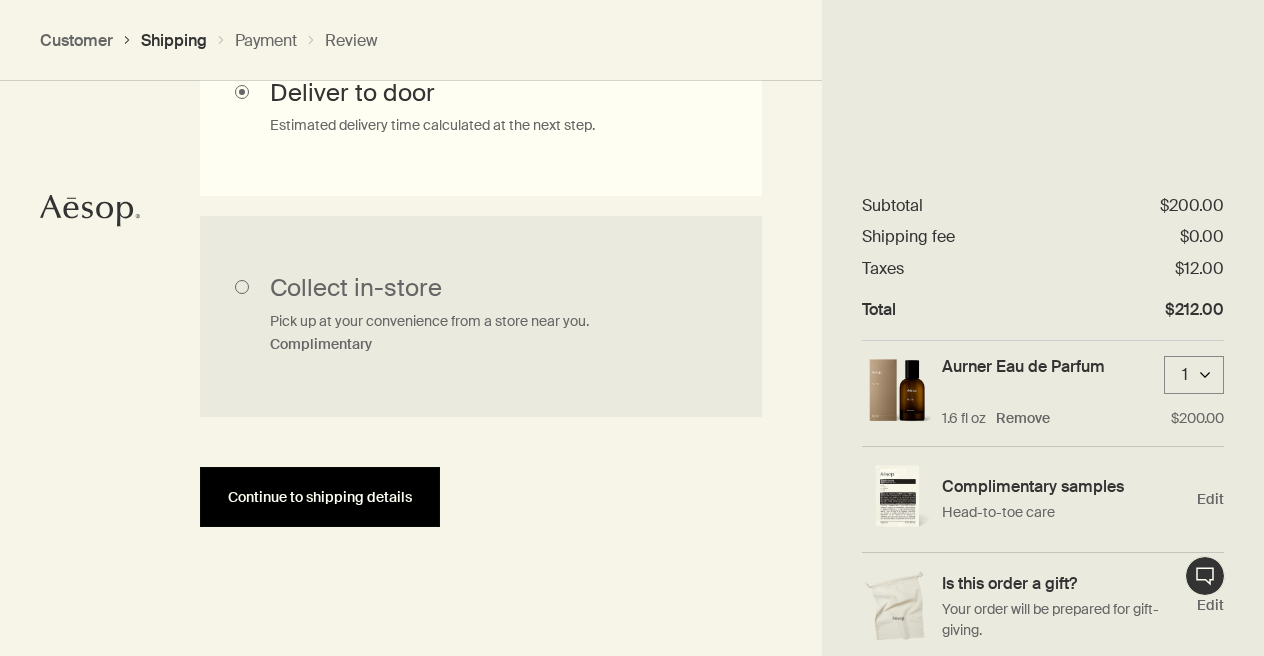 click on "Continue to shipping details" at bounding box center (320, 497) 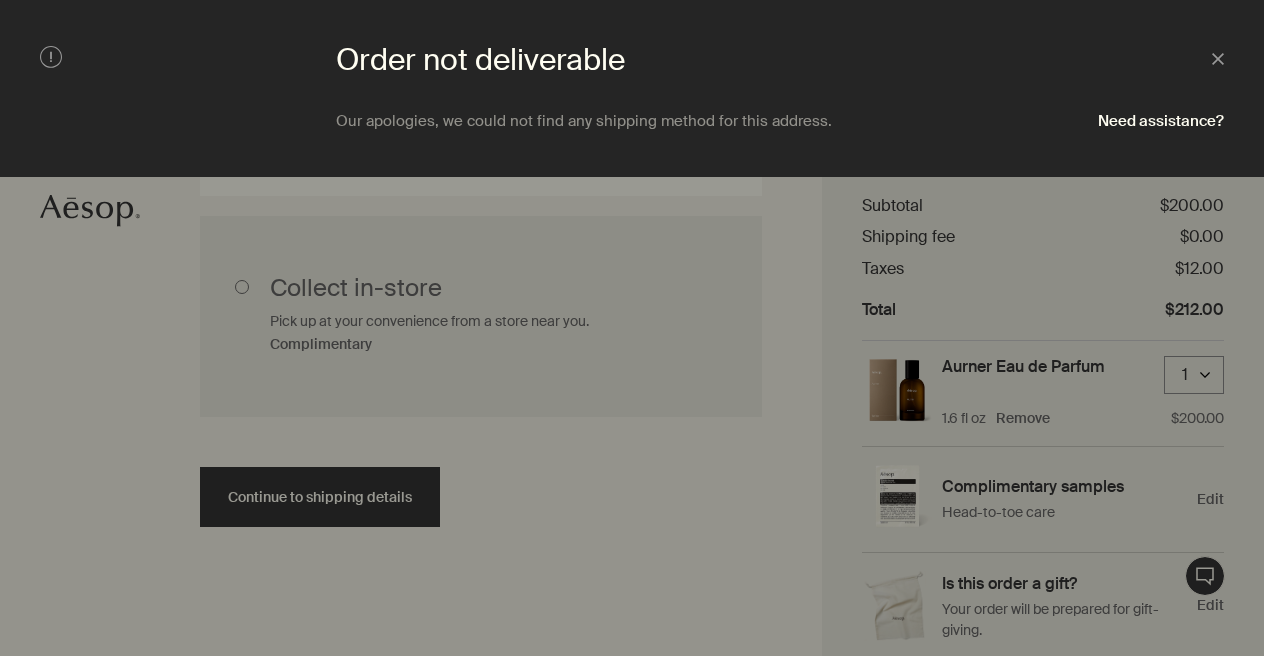 click at bounding box center [632, 328] 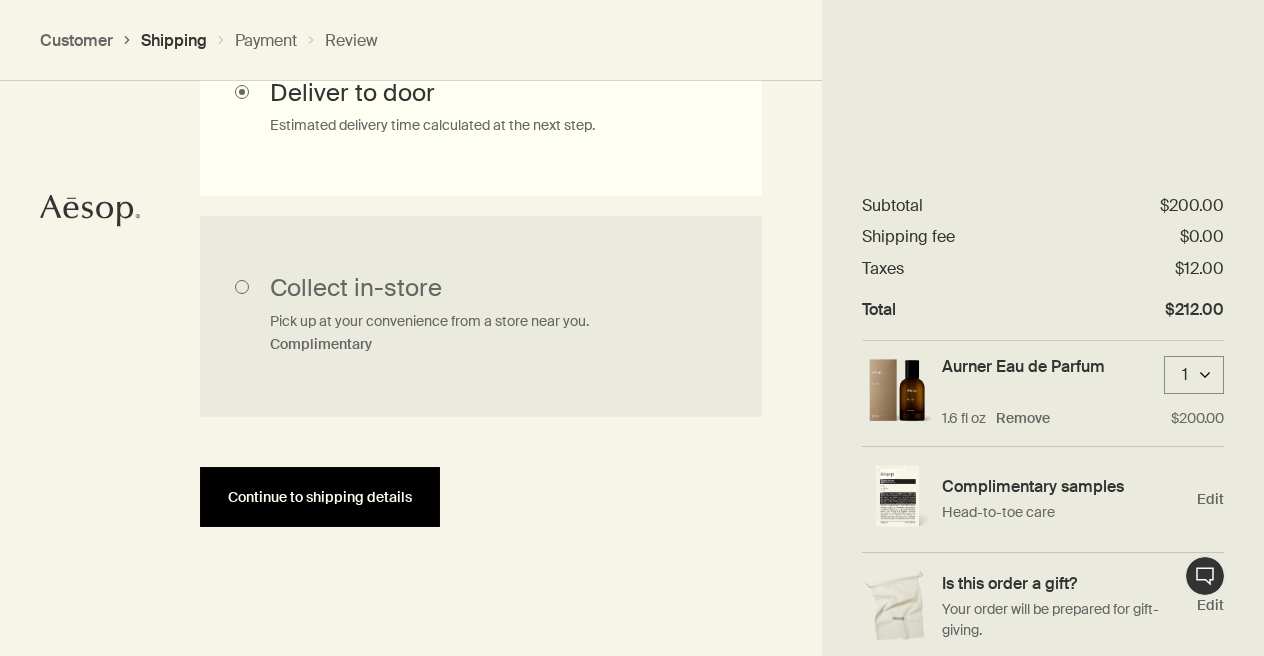 click on "Continue to shipping details" at bounding box center (320, 497) 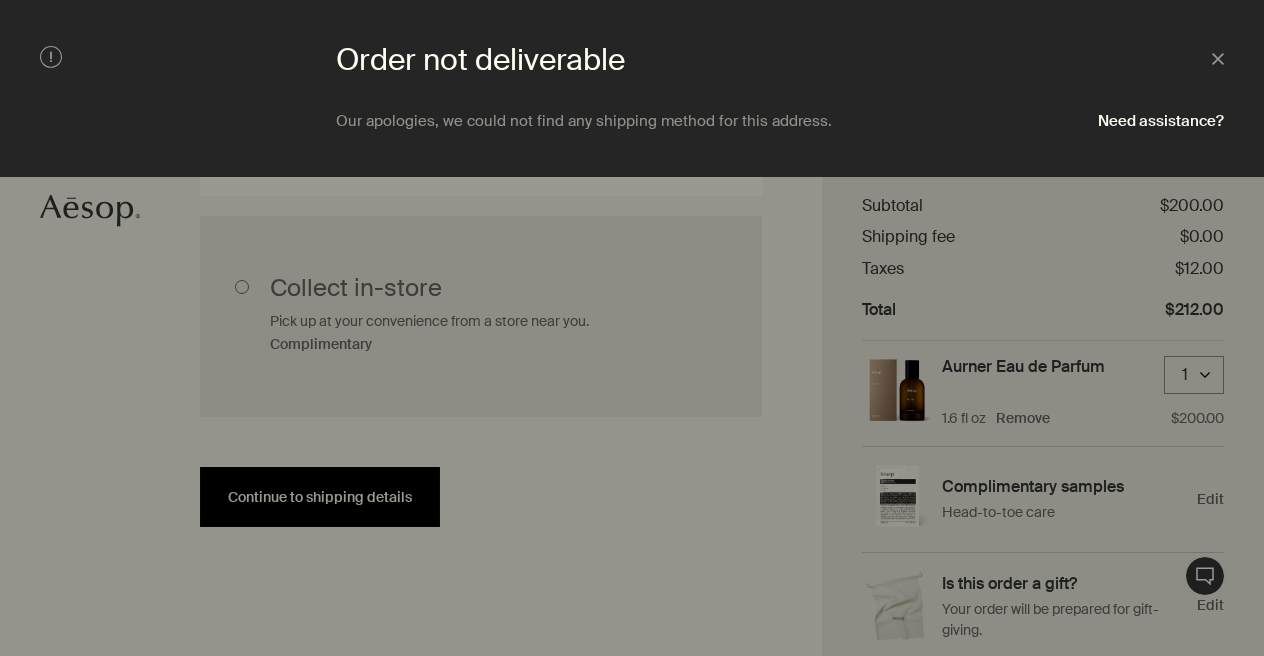 click at bounding box center [632, 328] 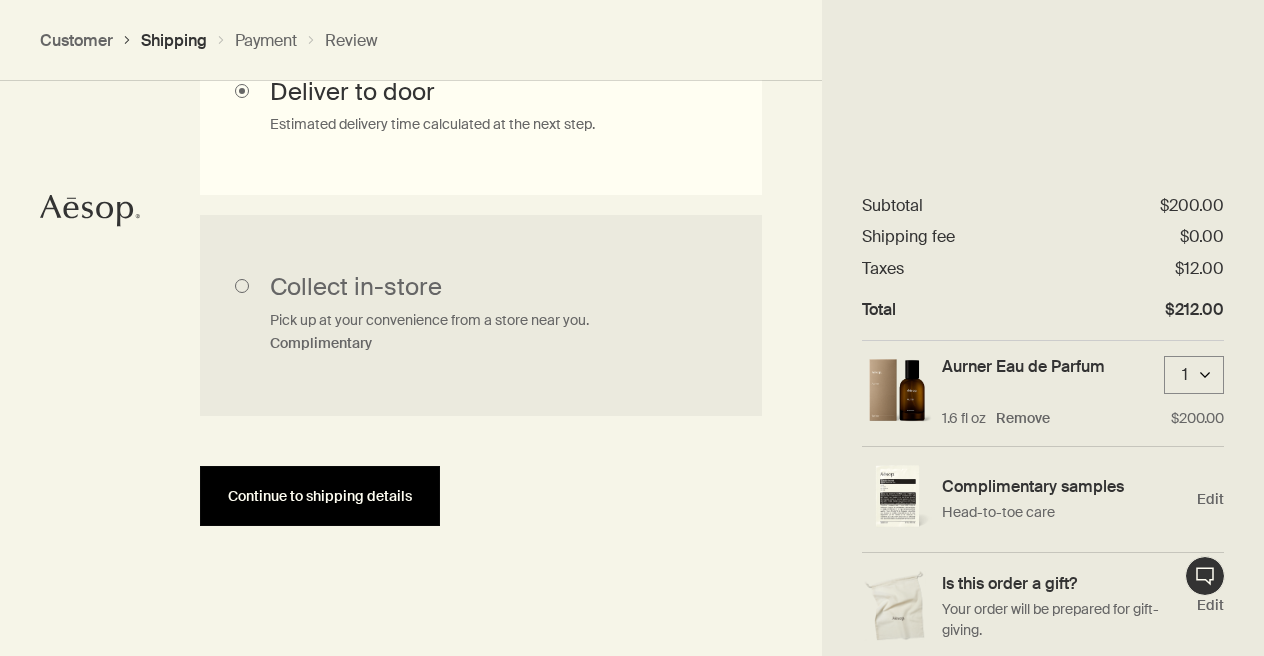 scroll, scrollTop: 732, scrollLeft: 0, axis: vertical 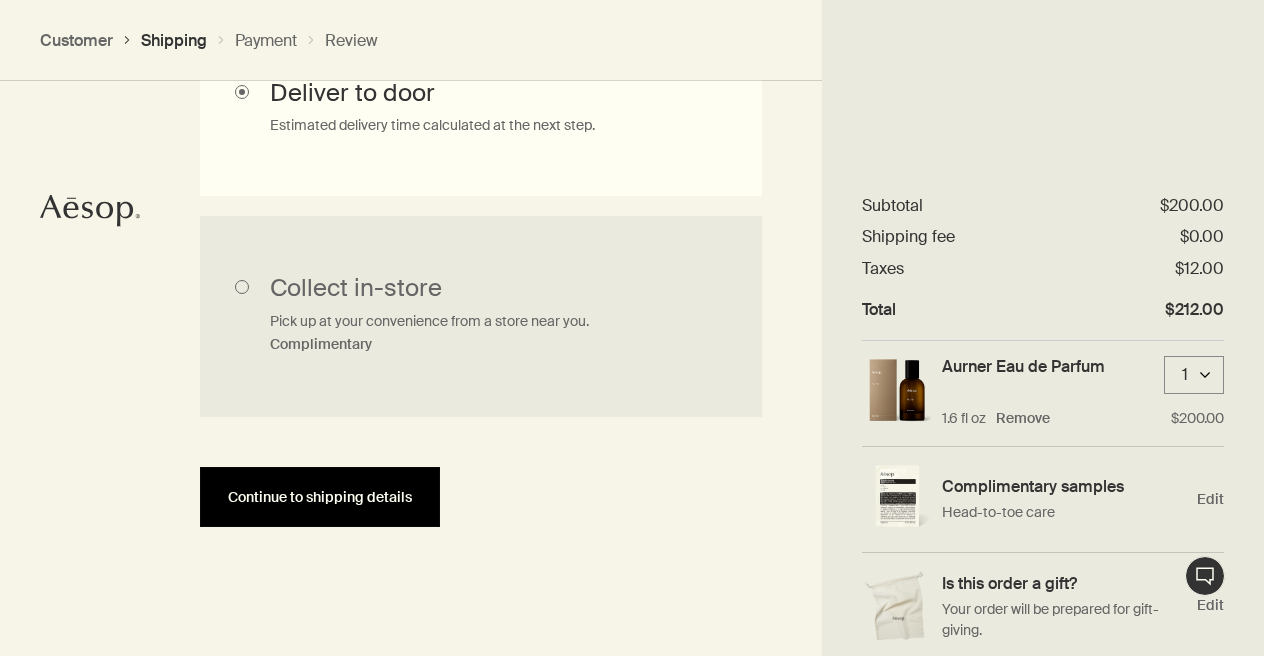 click on "Continue to shipping details" at bounding box center (320, 497) 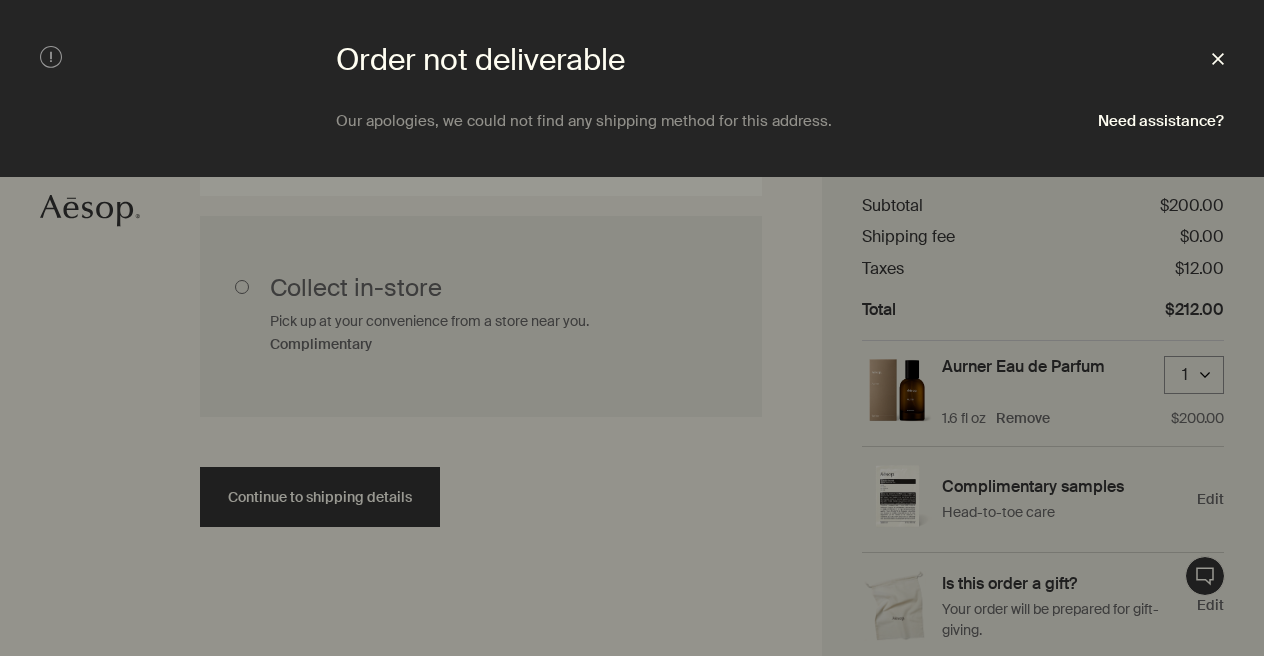 click on "Close" 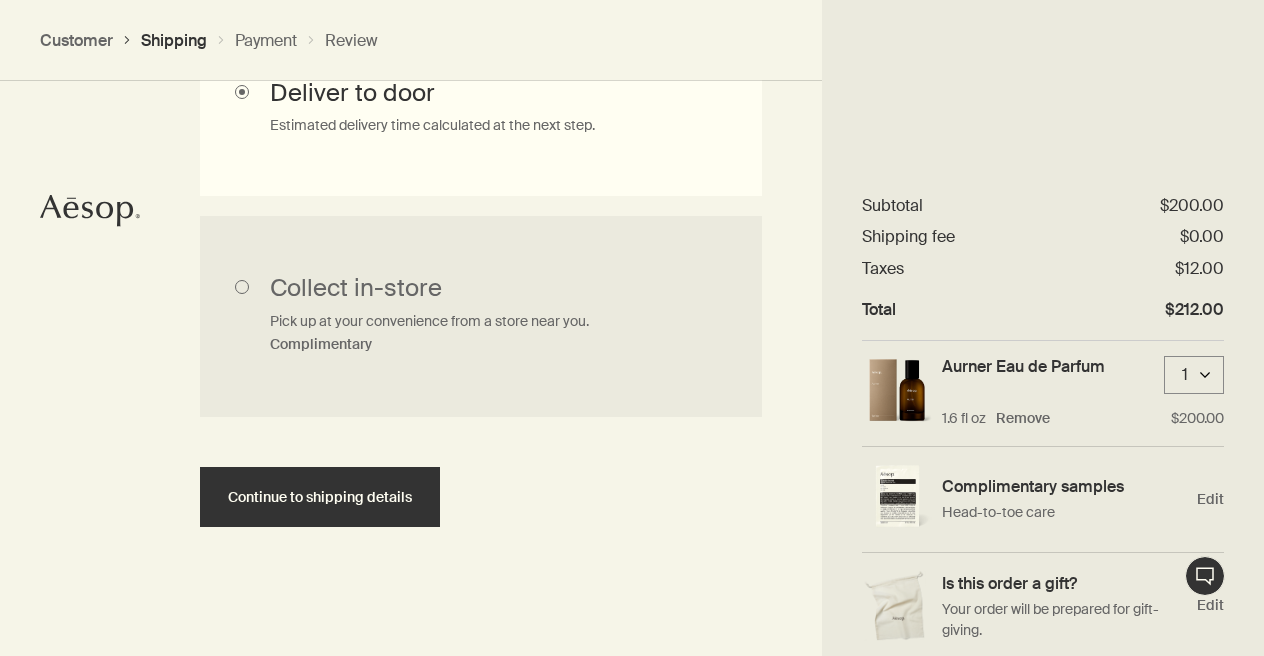 click on "Live Assistance 1" at bounding box center (1205, 576) 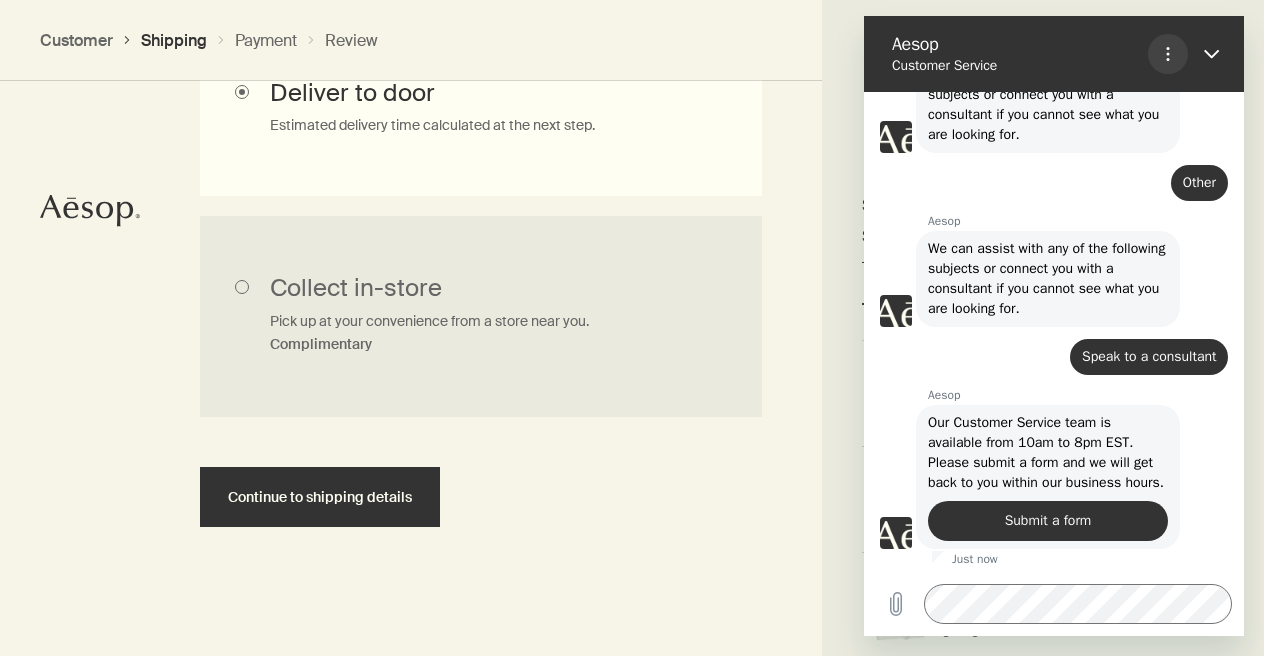 click 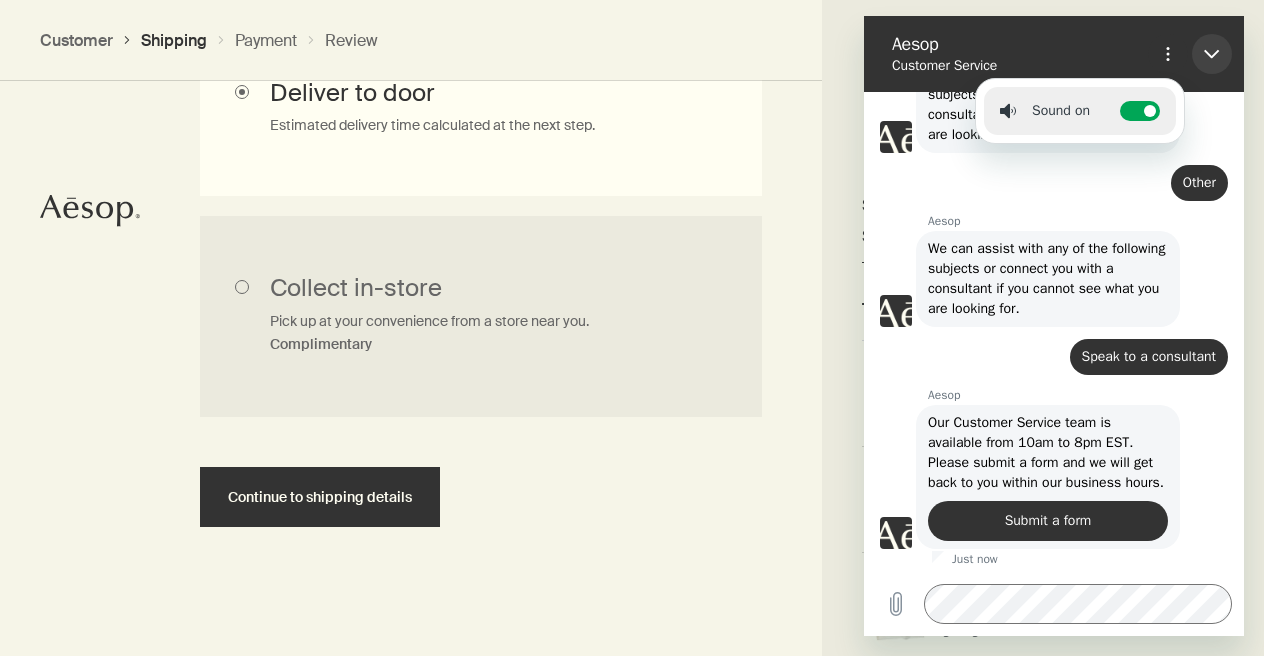 click 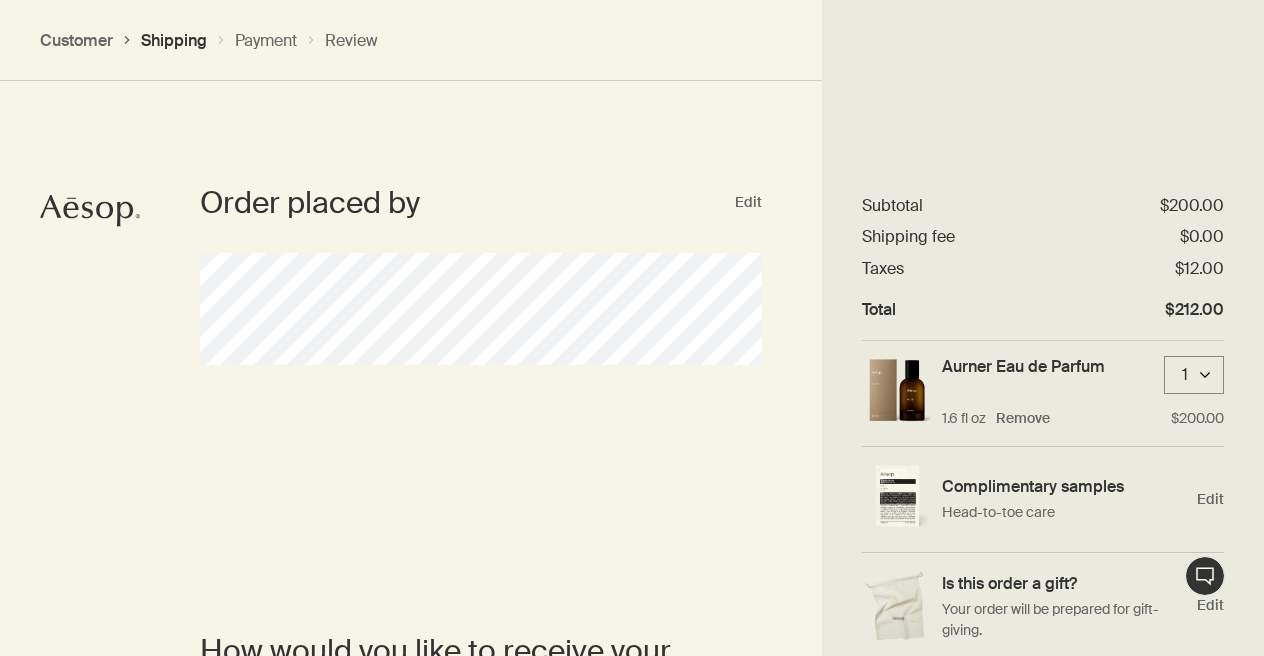 scroll, scrollTop: 14, scrollLeft: 0, axis: vertical 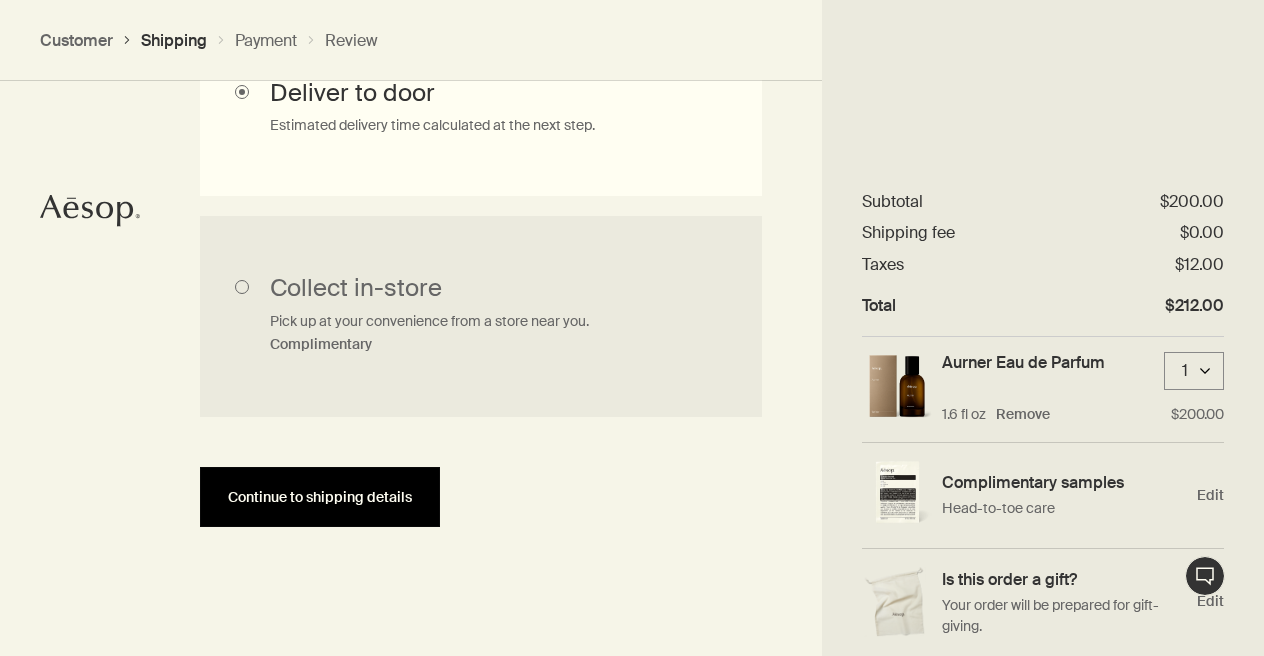 click on "Continue to shipping details" at bounding box center (320, 497) 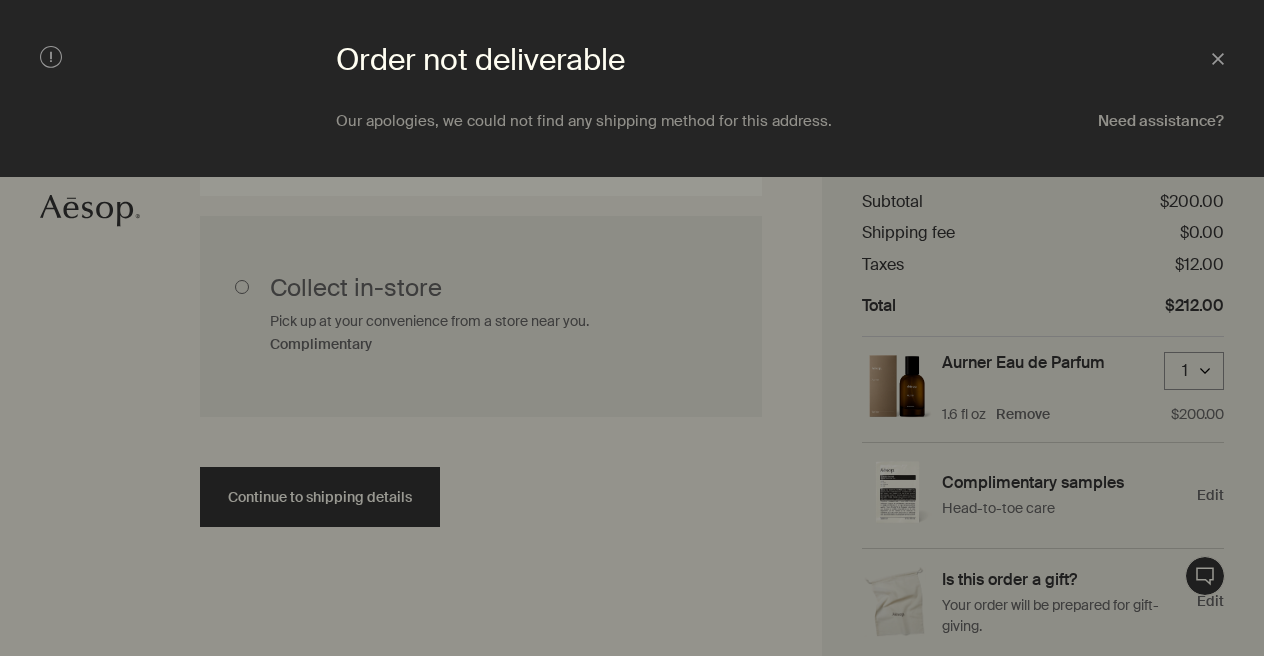 click on "Need assistance?" at bounding box center (1161, 121) 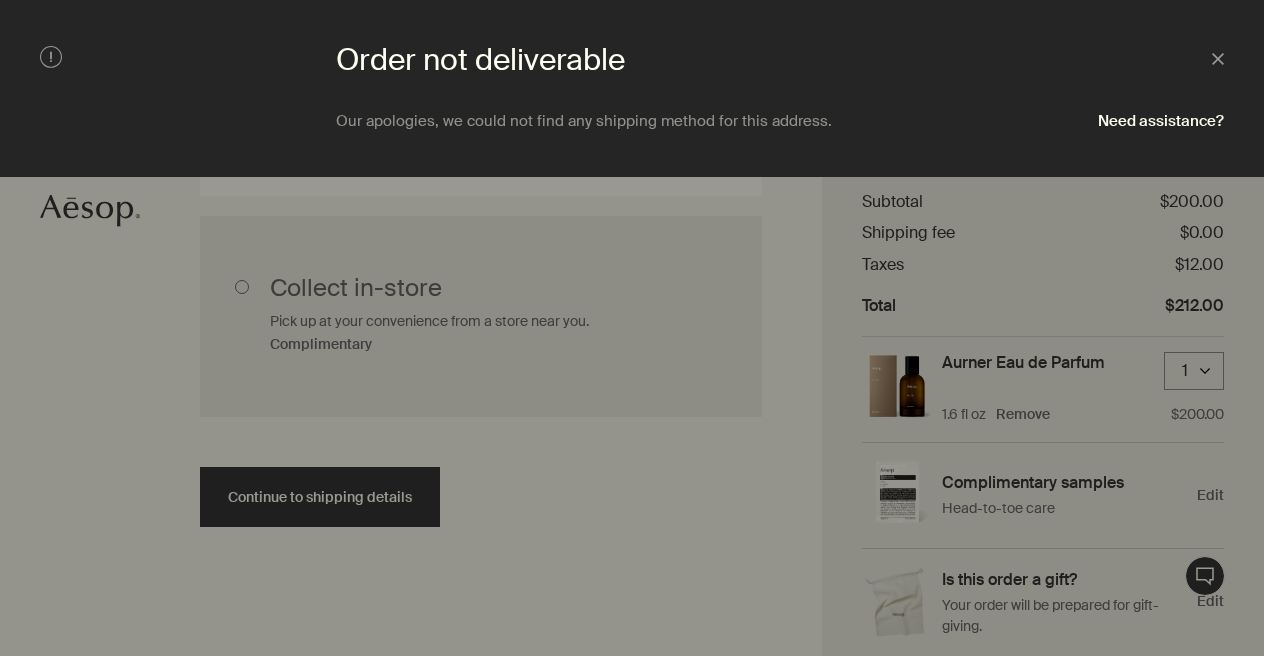 click at bounding box center (632, 328) 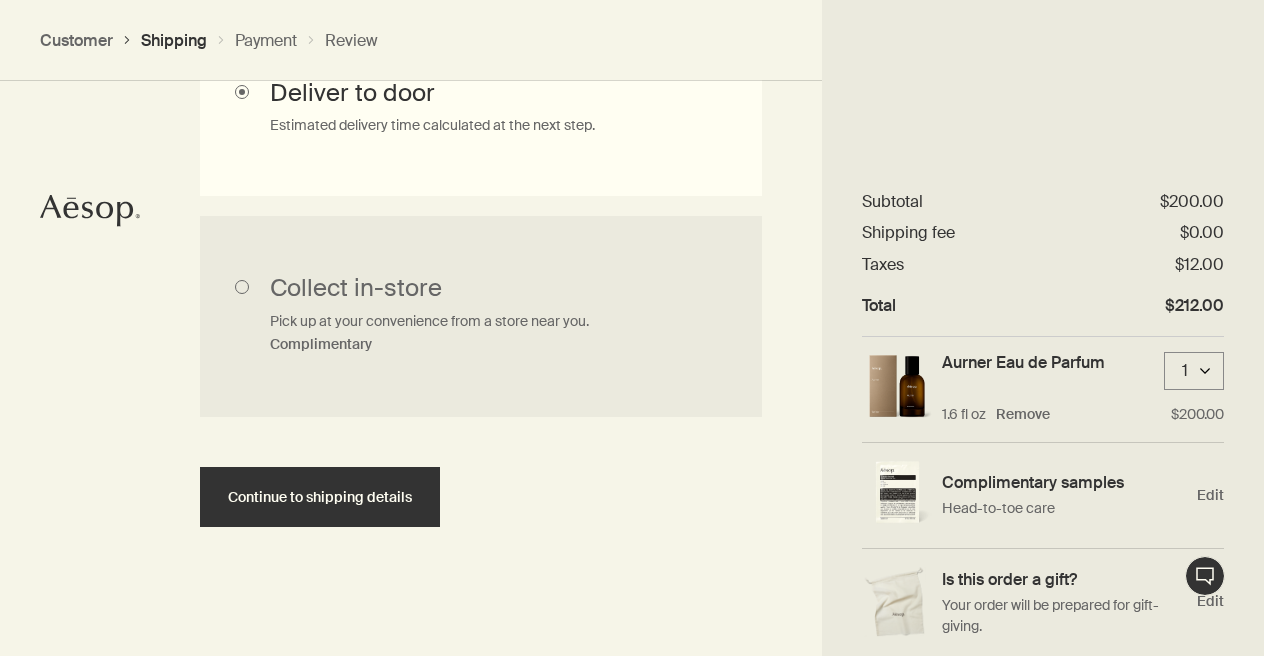 click at bounding box center [632, 328] 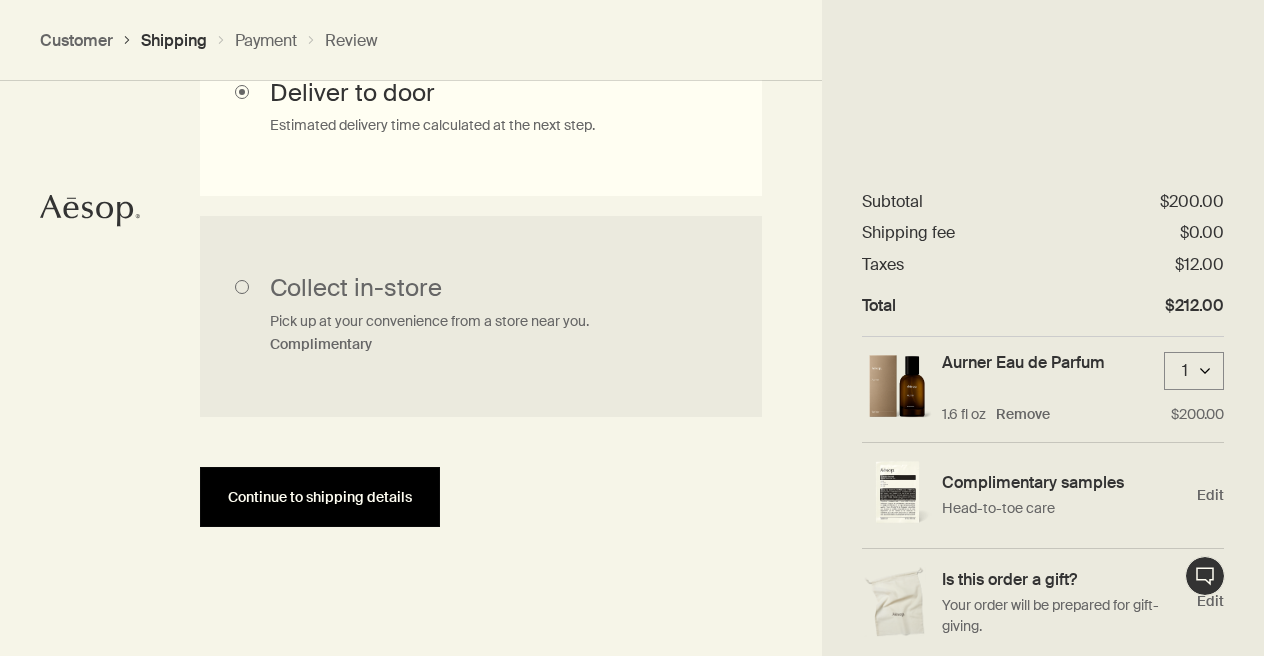 click on "Continue to shipping details" at bounding box center (320, 497) 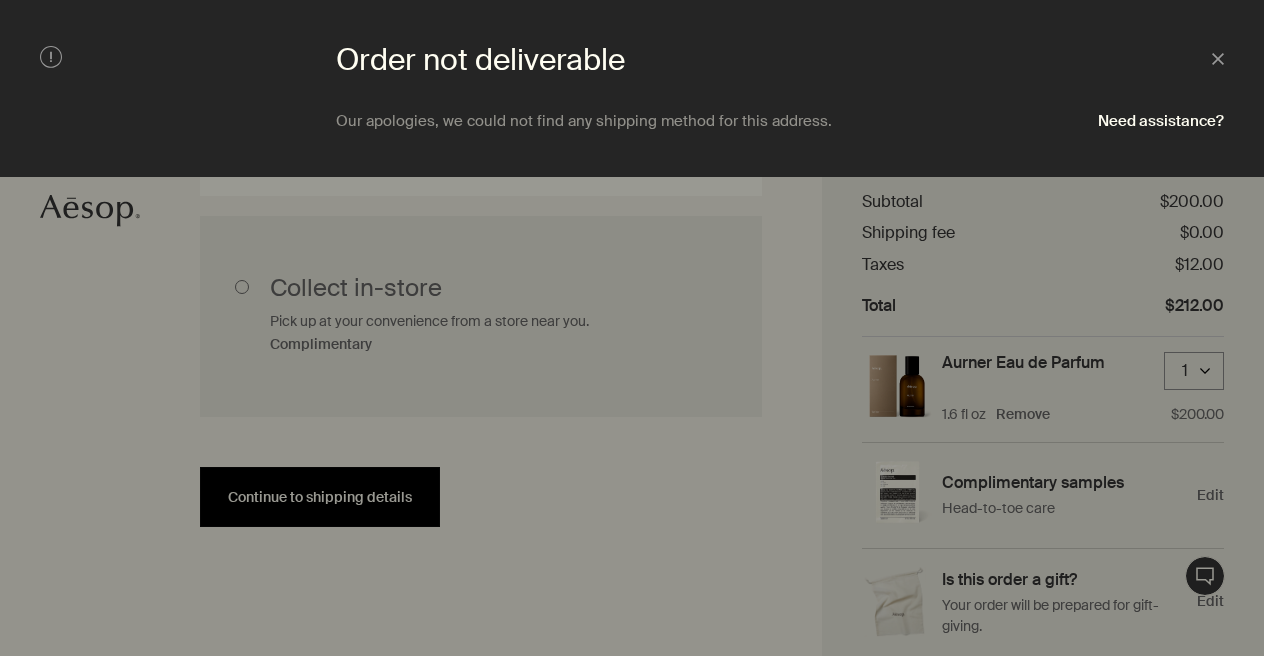 click at bounding box center [632, 328] 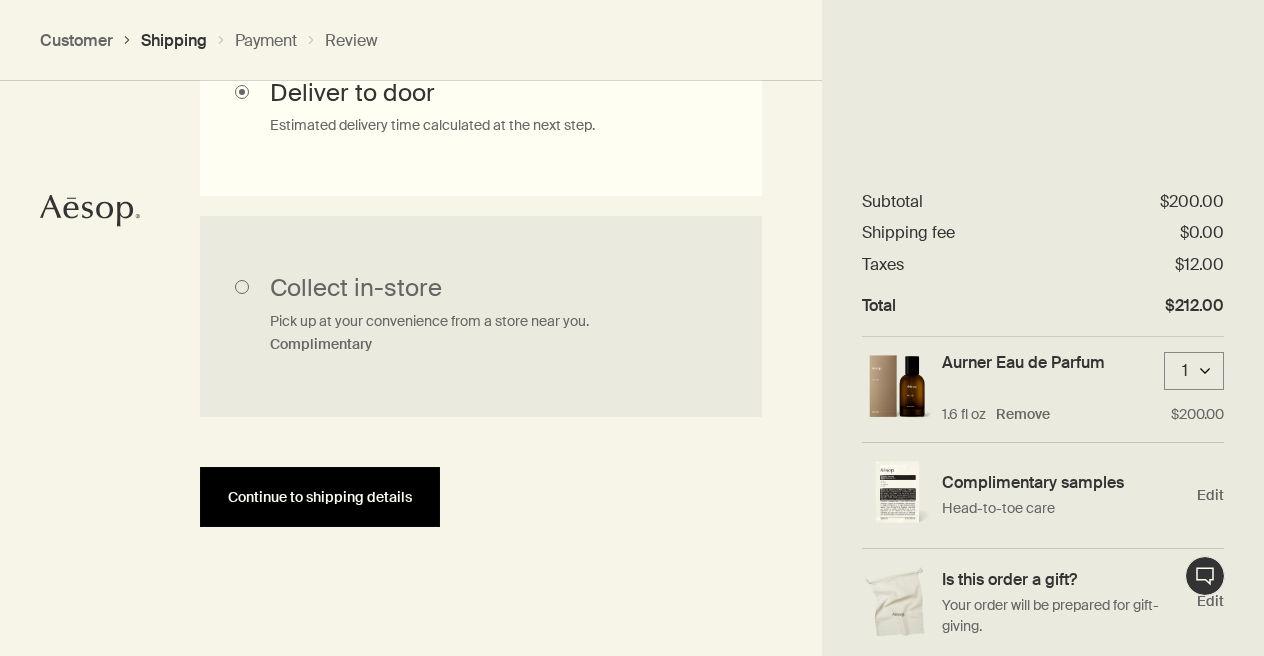 click on "Continue to shipping details" at bounding box center [320, 497] 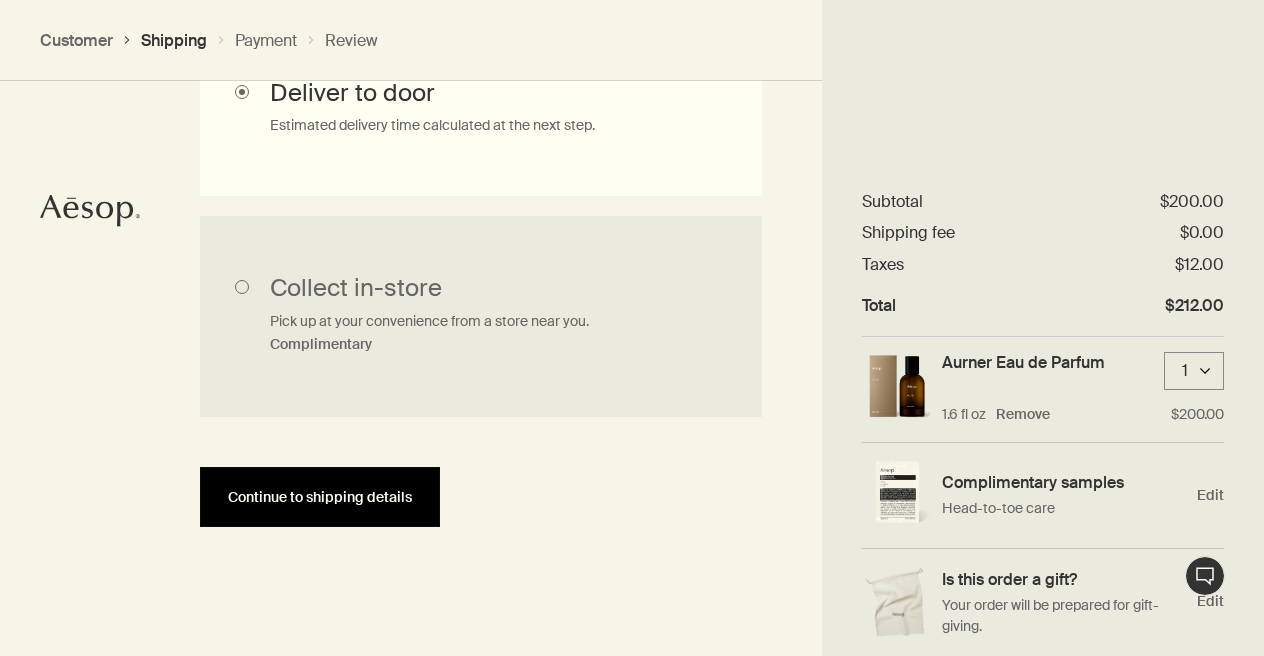 click at bounding box center [632, 328] 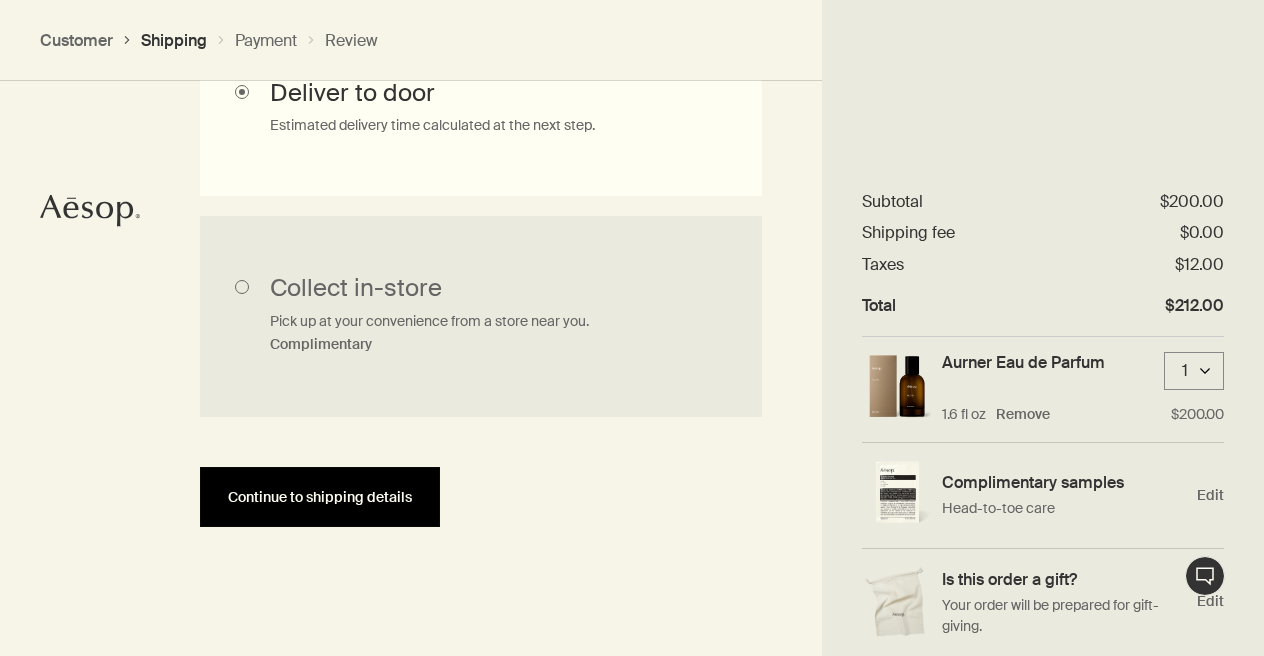 click on "Continue to shipping details" at bounding box center [320, 497] 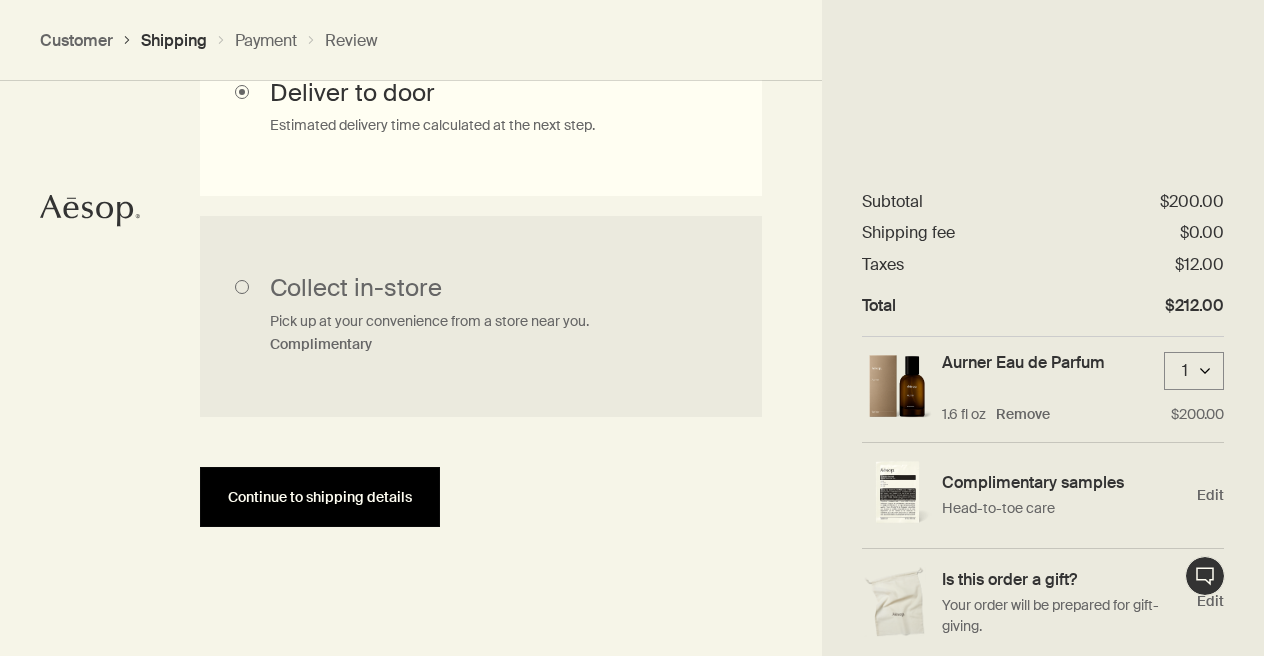 click at bounding box center [632, 328] 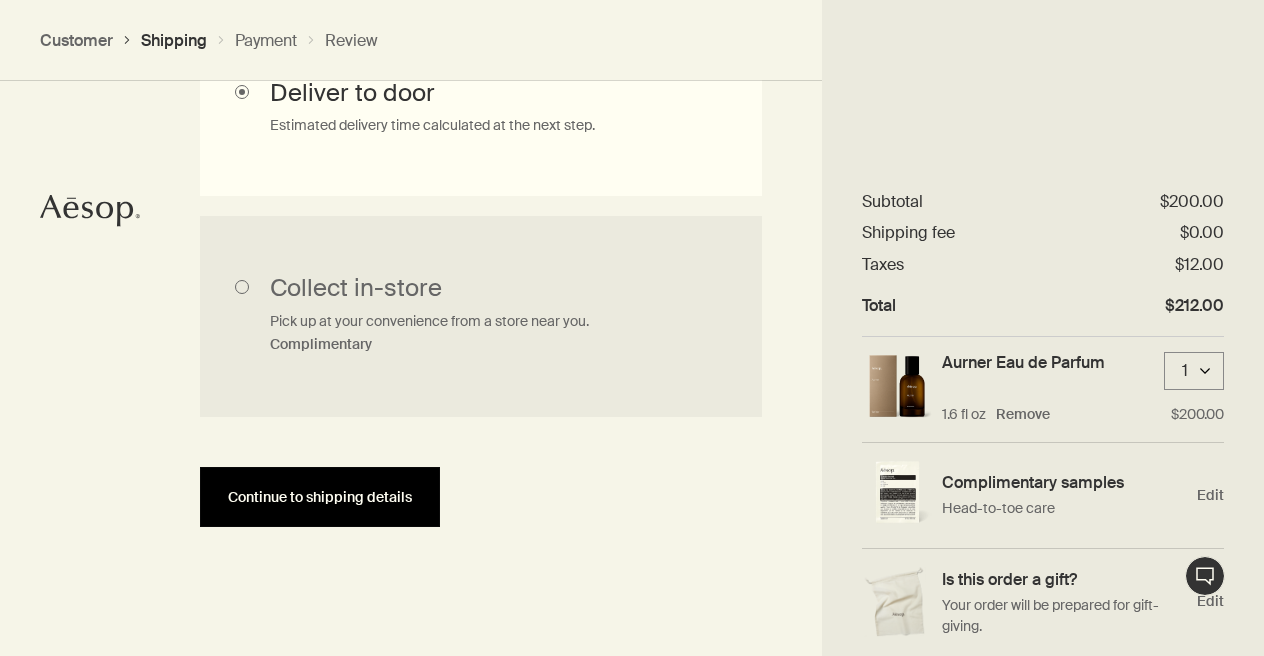 click on "Continue to shipping details" at bounding box center [320, 497] 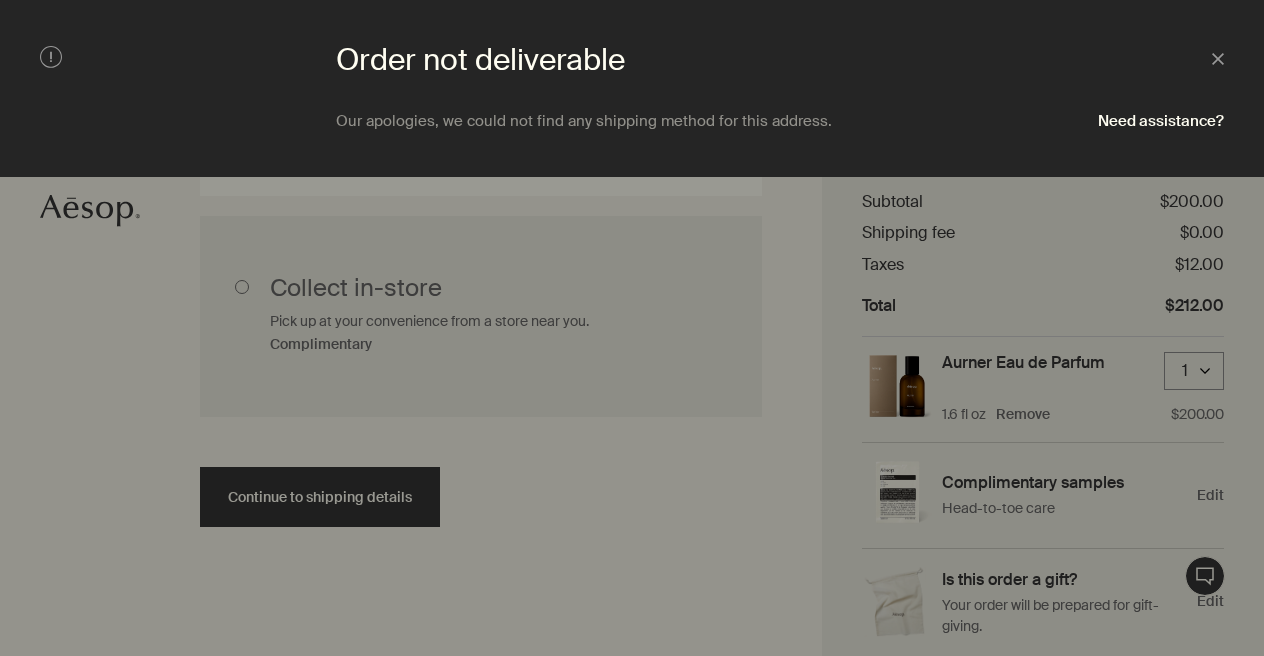 click at bounding box center (632, 328) 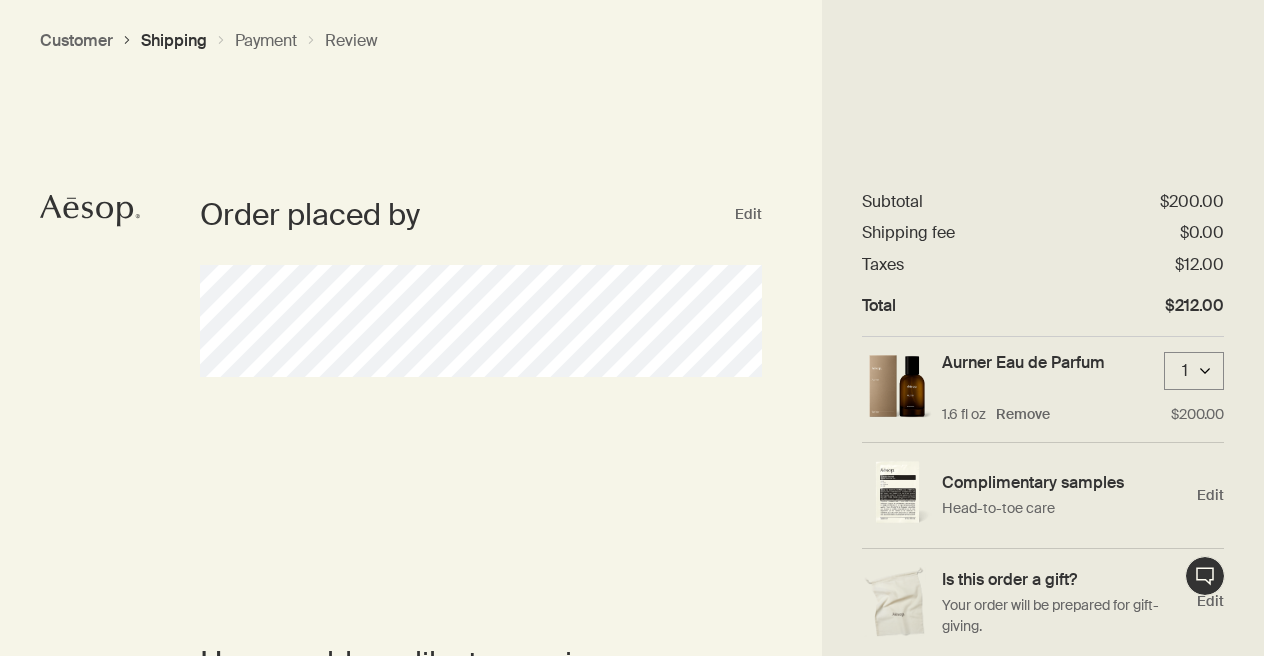 scroll, scrollTop: 0, scrollLeft: 0, axis: both 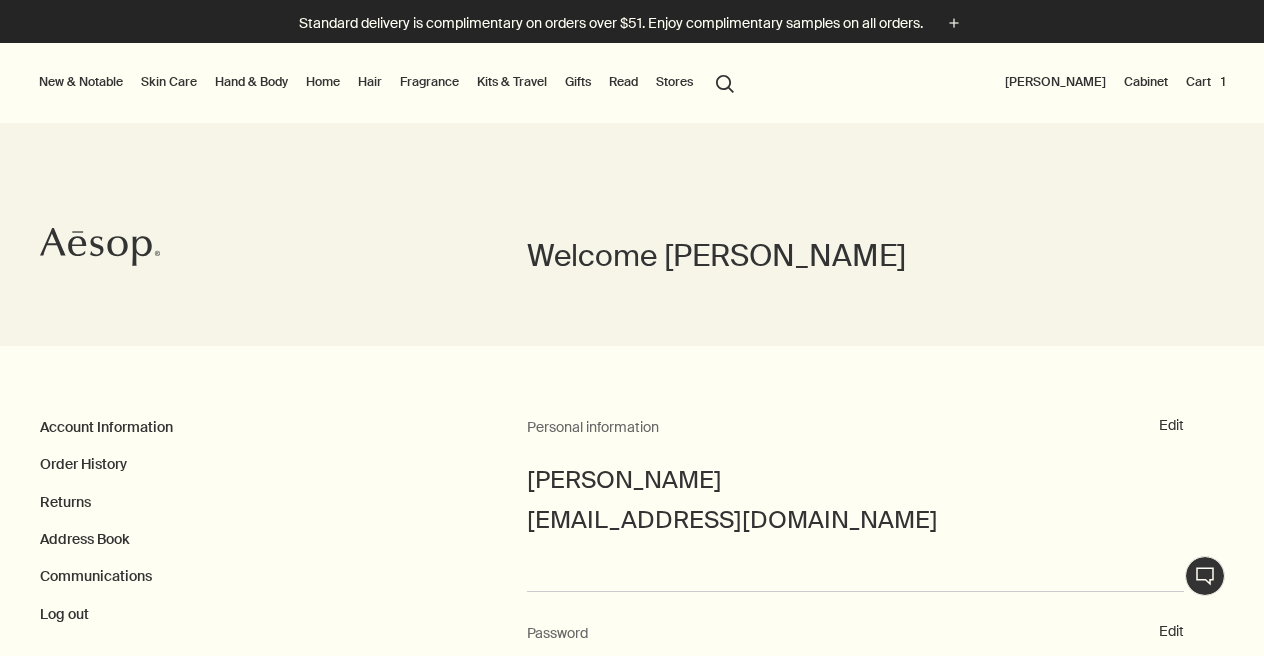 click on "Cart 1" at bounding box center [1205, 82] 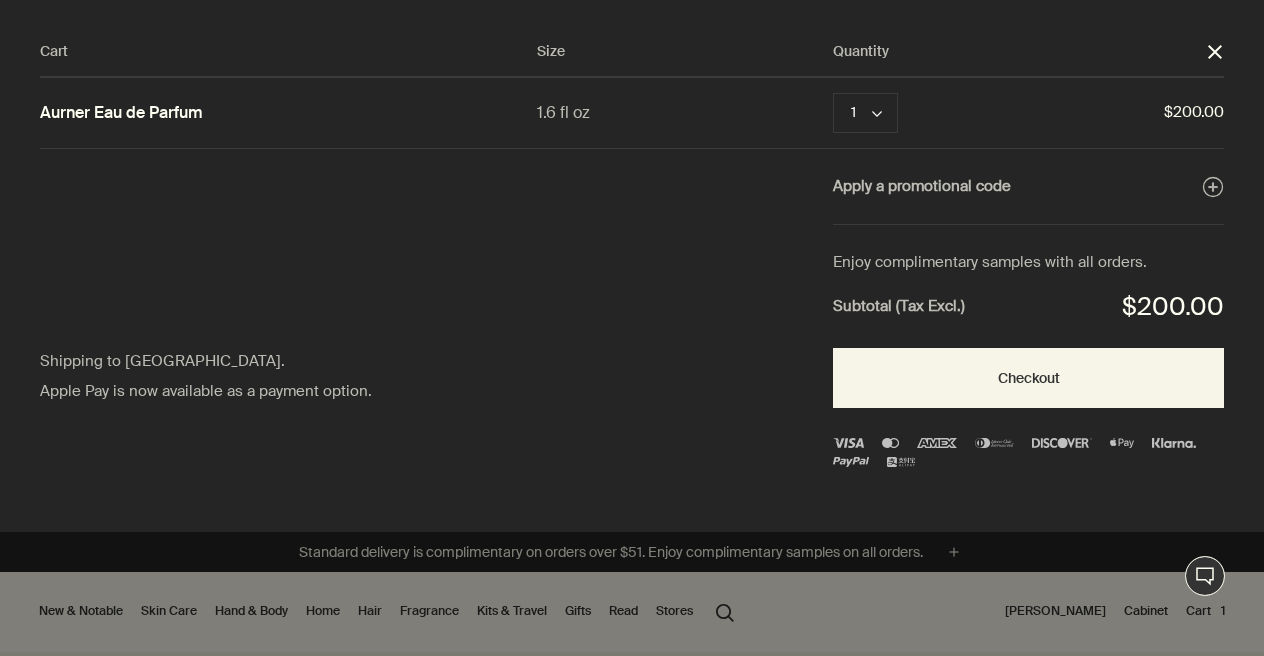scroll, scrollTop: 0, scrollLeft: 0, axis: both 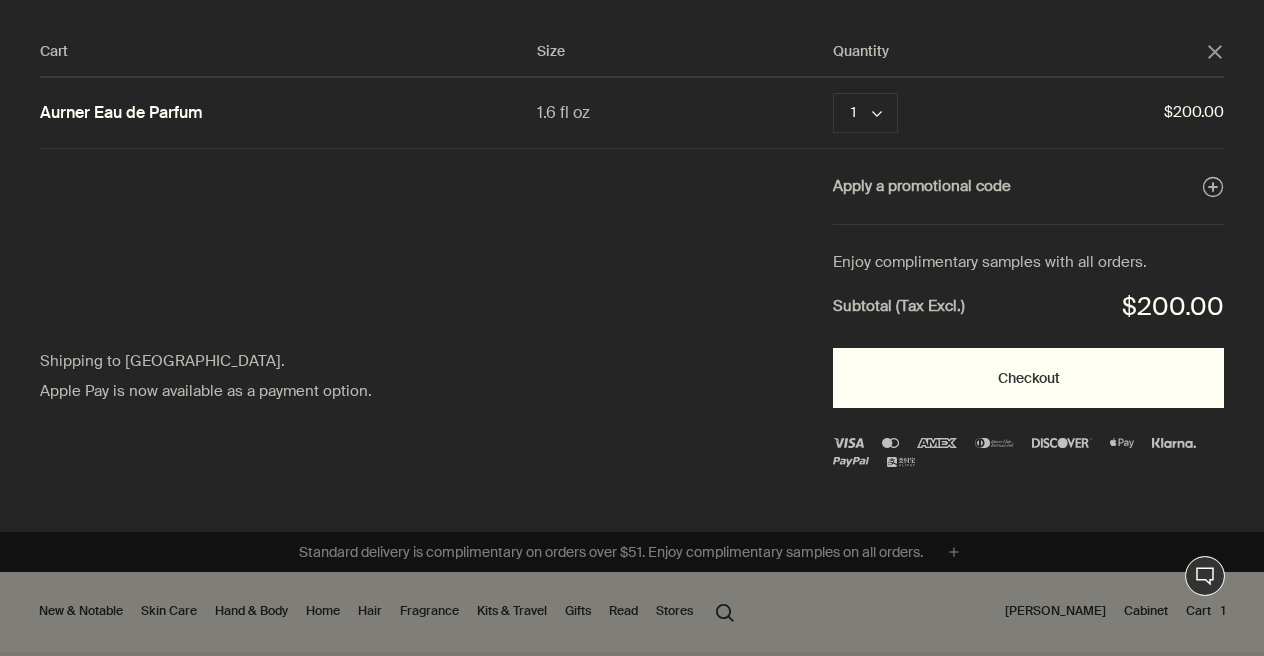 click on "Checkout" at bounding box center (1028, 378) 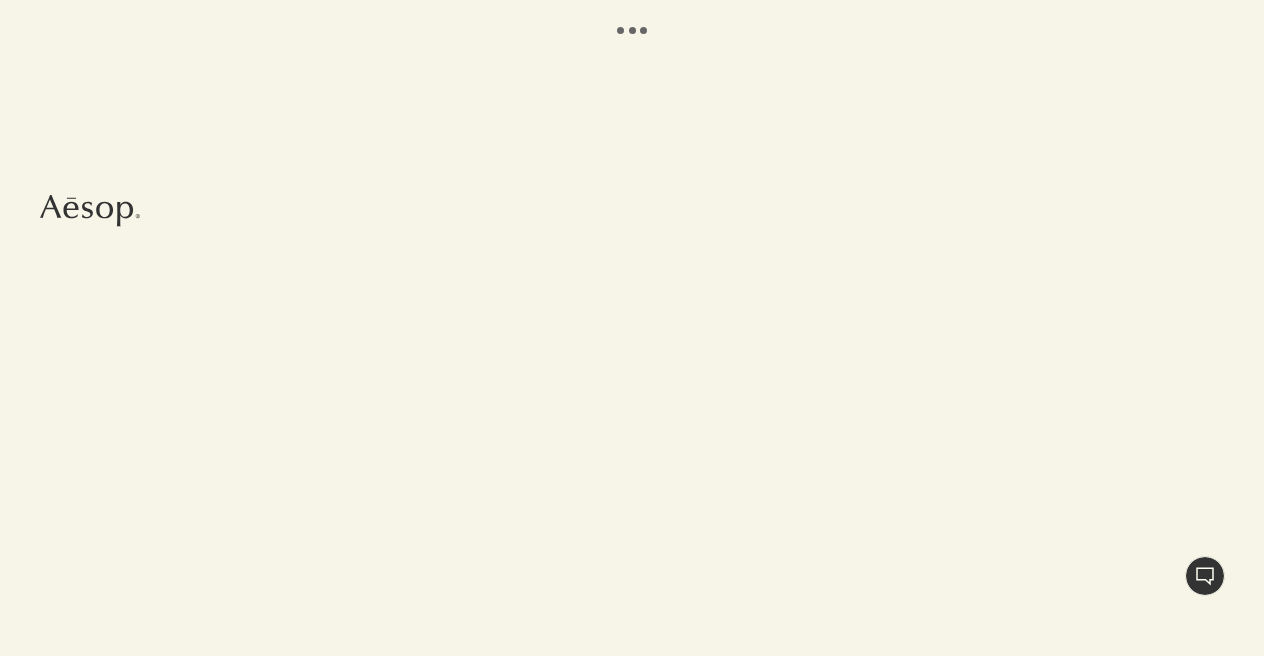 scroll, scrollTop: 0, scrollLeft: 0, axis: both 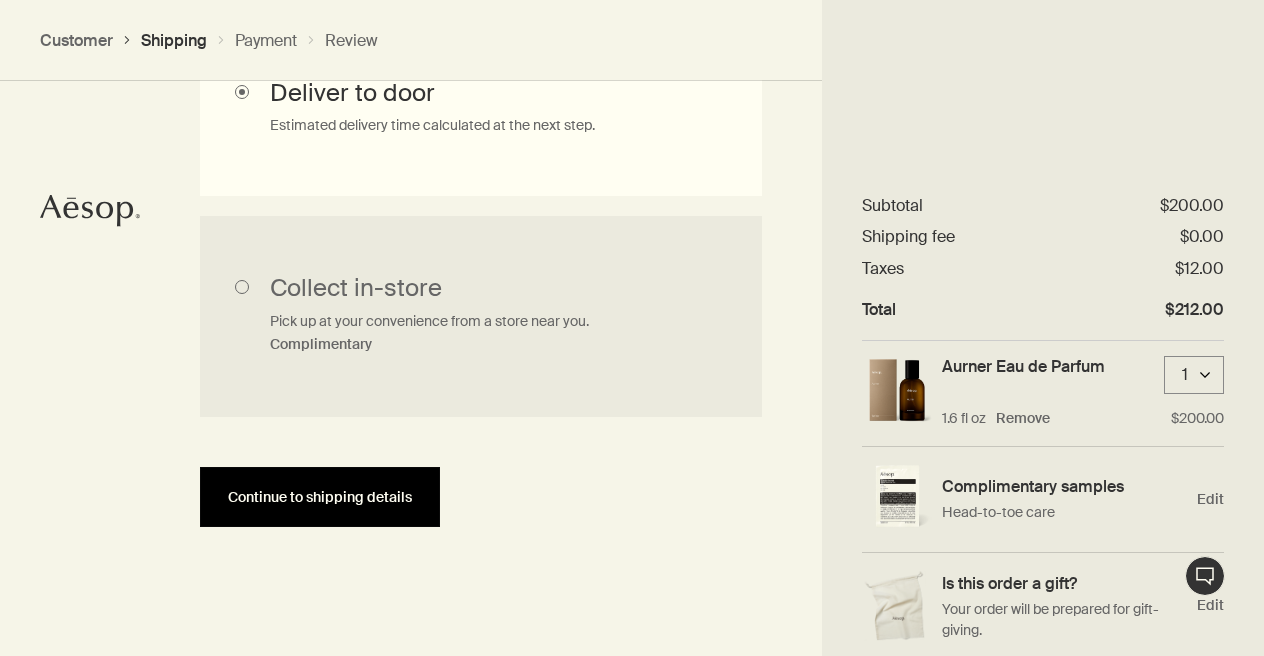 click on "Continue to shipping details" at bounding box center (320, 497) 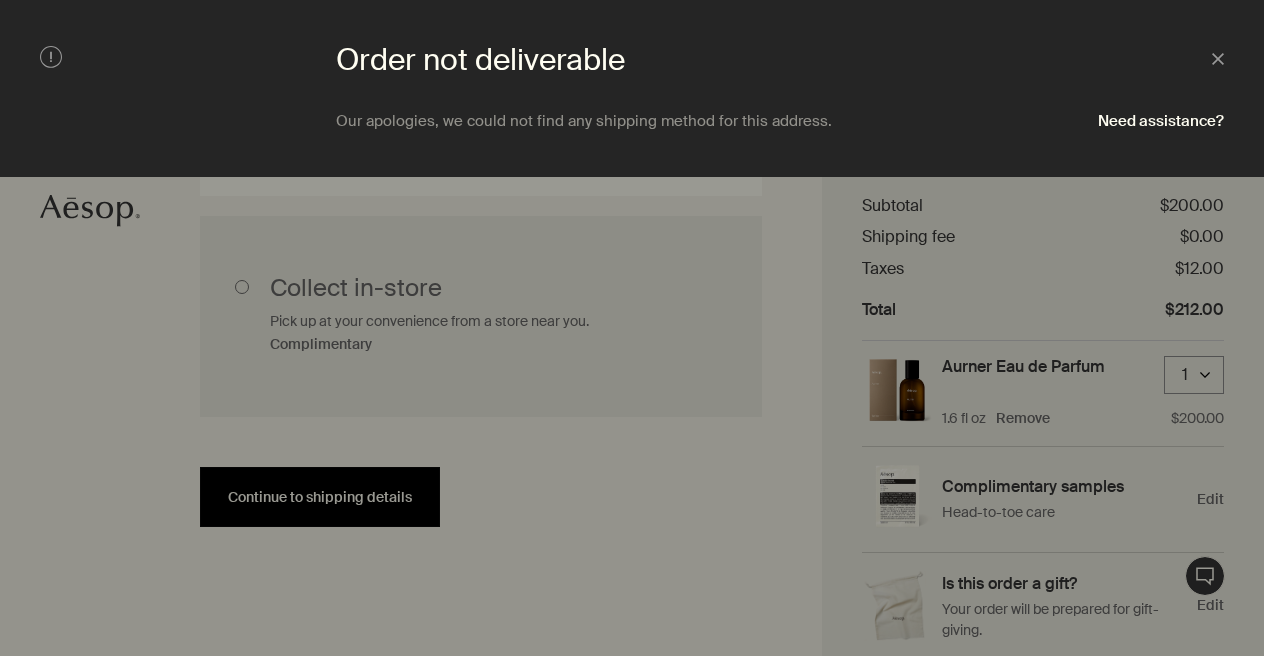 click at bounding box center [632, 328] 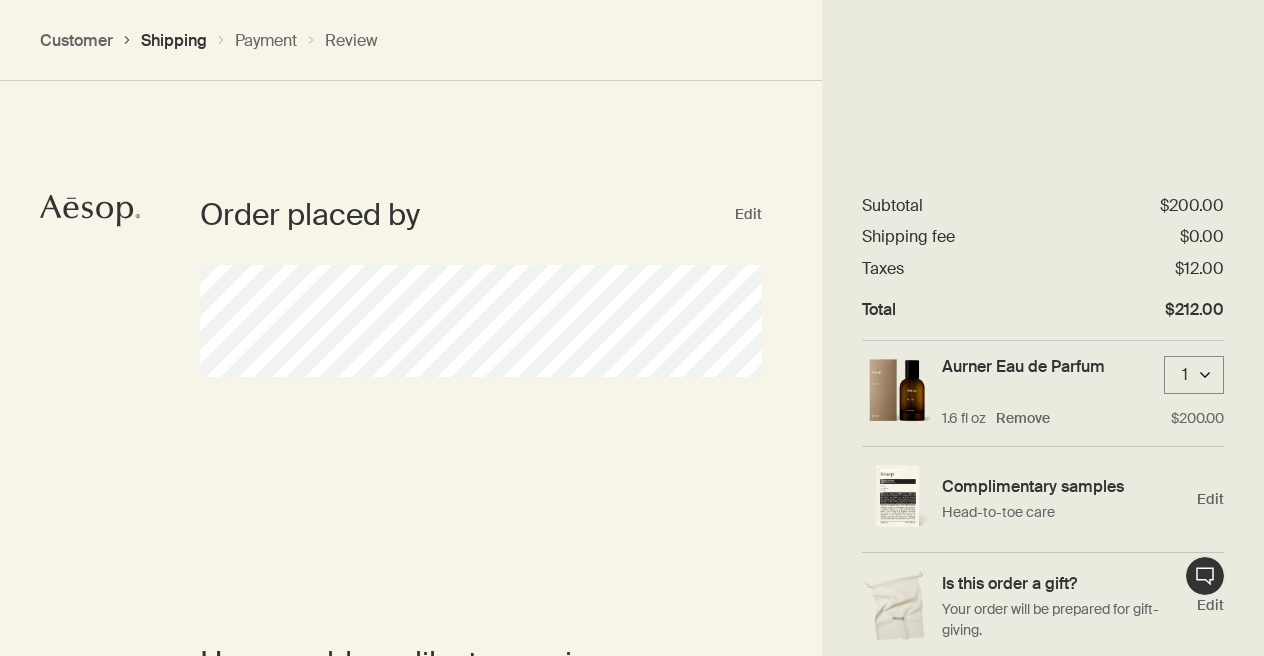 scroll, scrollTop: 39, scrollLeft: 0, axis: vertical 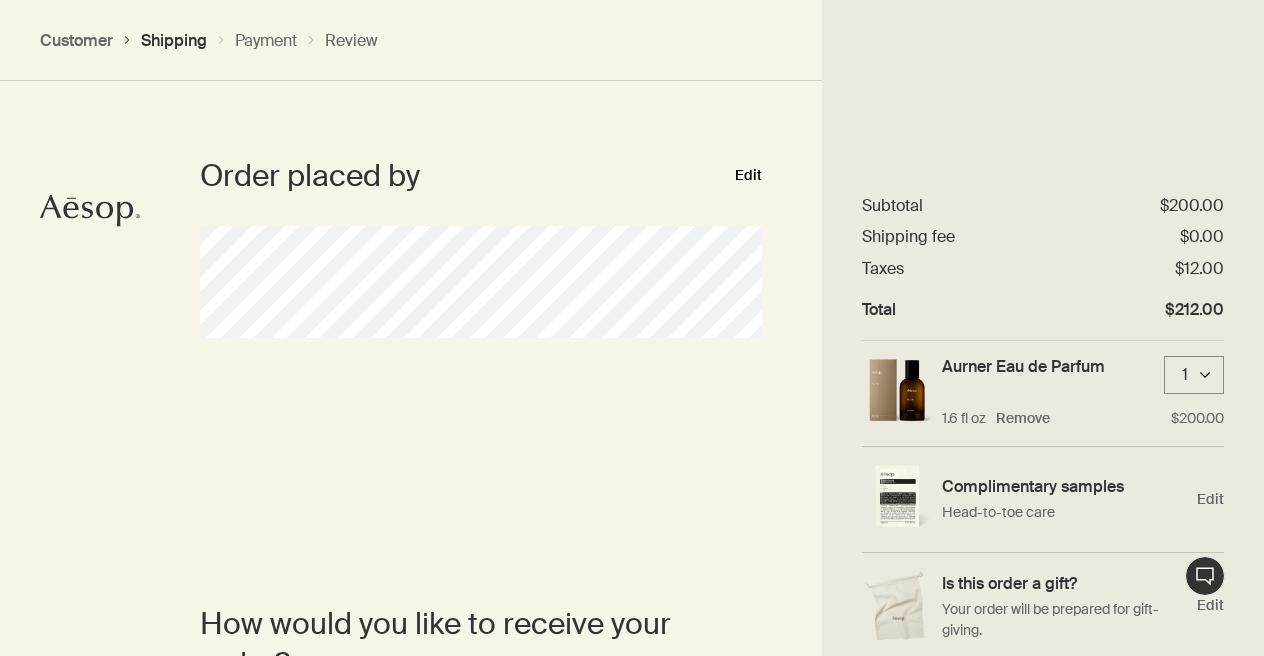 click on "Edit" at bounding box center (748, 176) 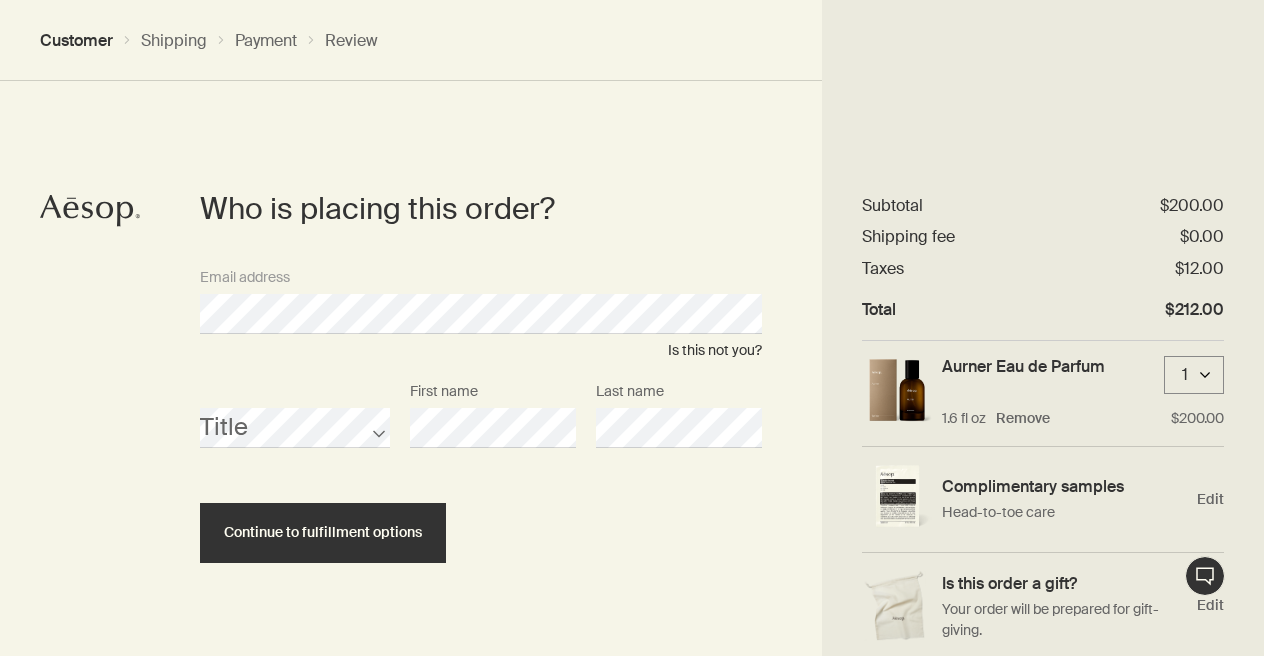 scroll, scrollTop: 0, scrollLeft: 0, axis: both 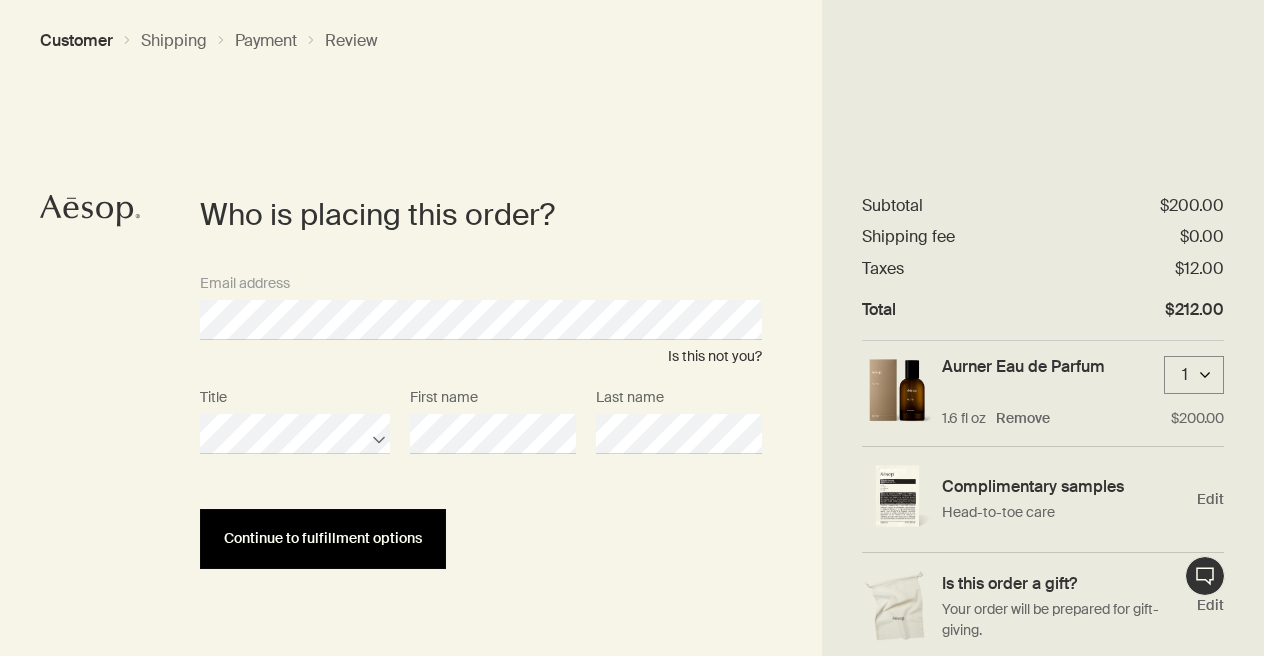 click on "Continue to fulfillment options" at bounding box center (323, 538) 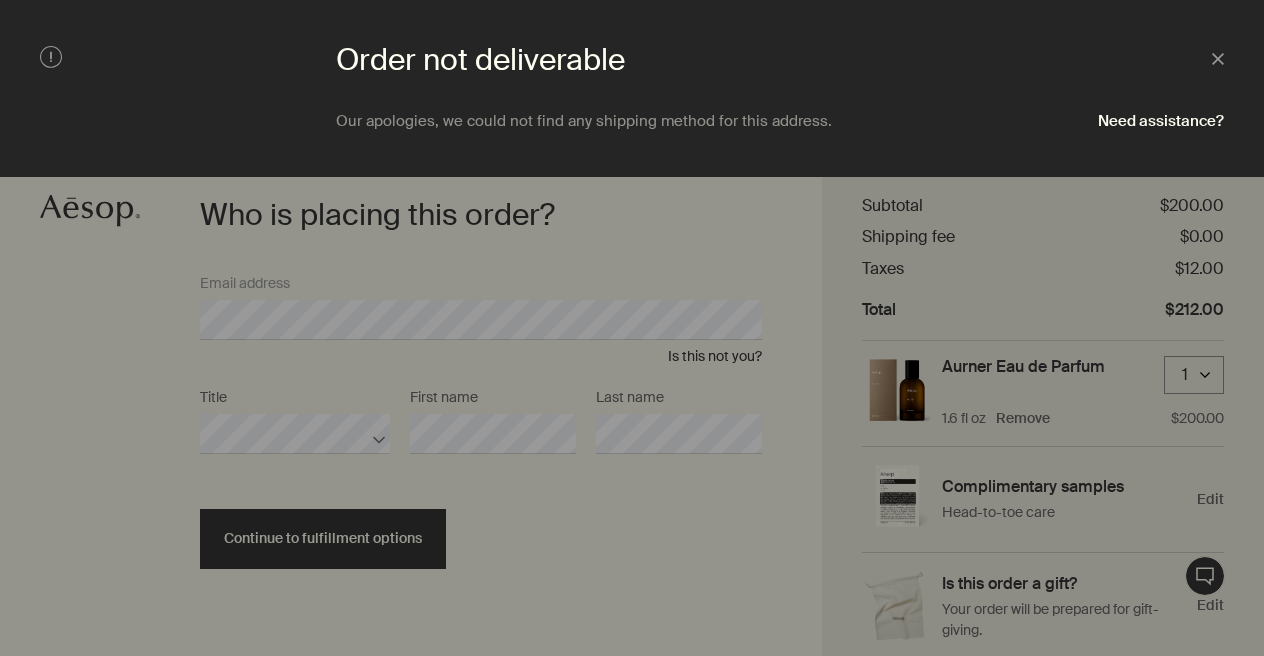 click at bounding box center (632, 328) 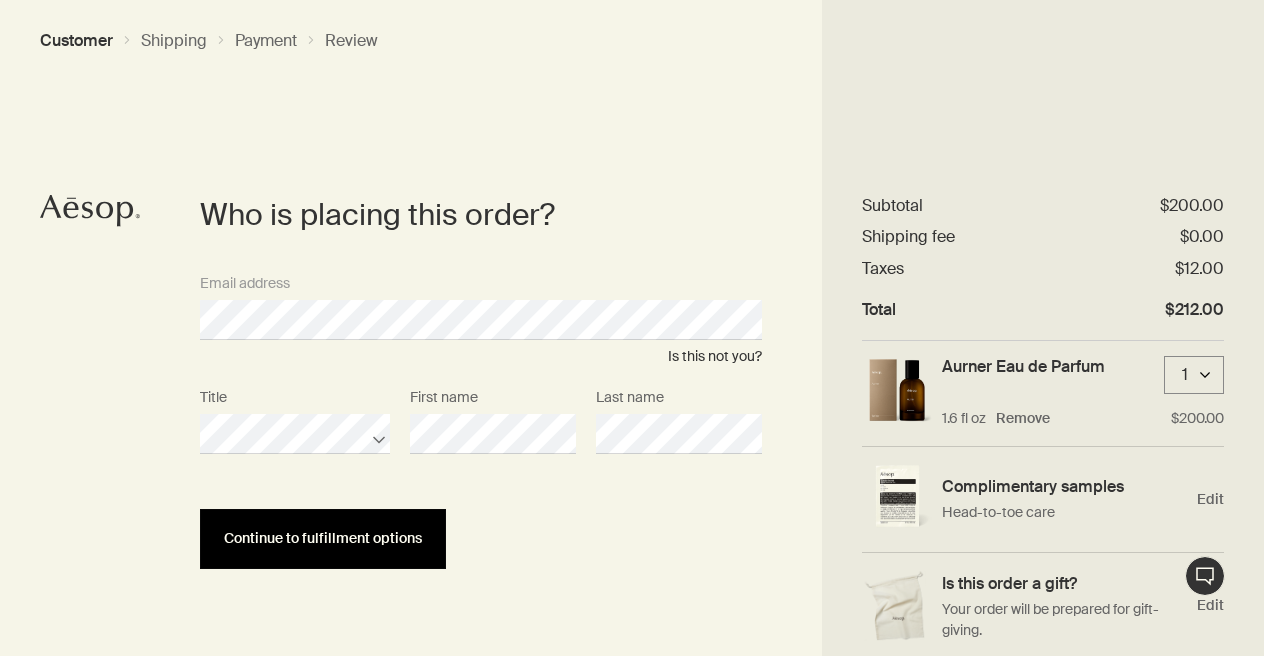 click on "Continue to fulfillment options" at bounding box center [323, 538] 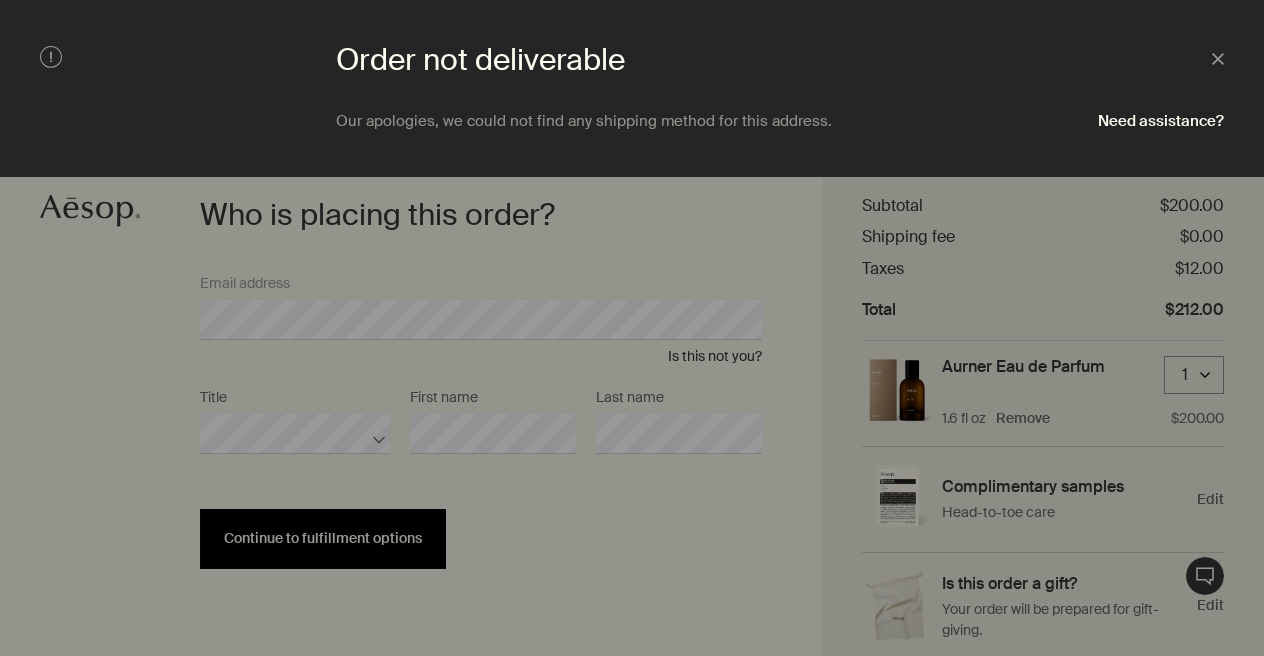 click at bounding box center (632, 328) 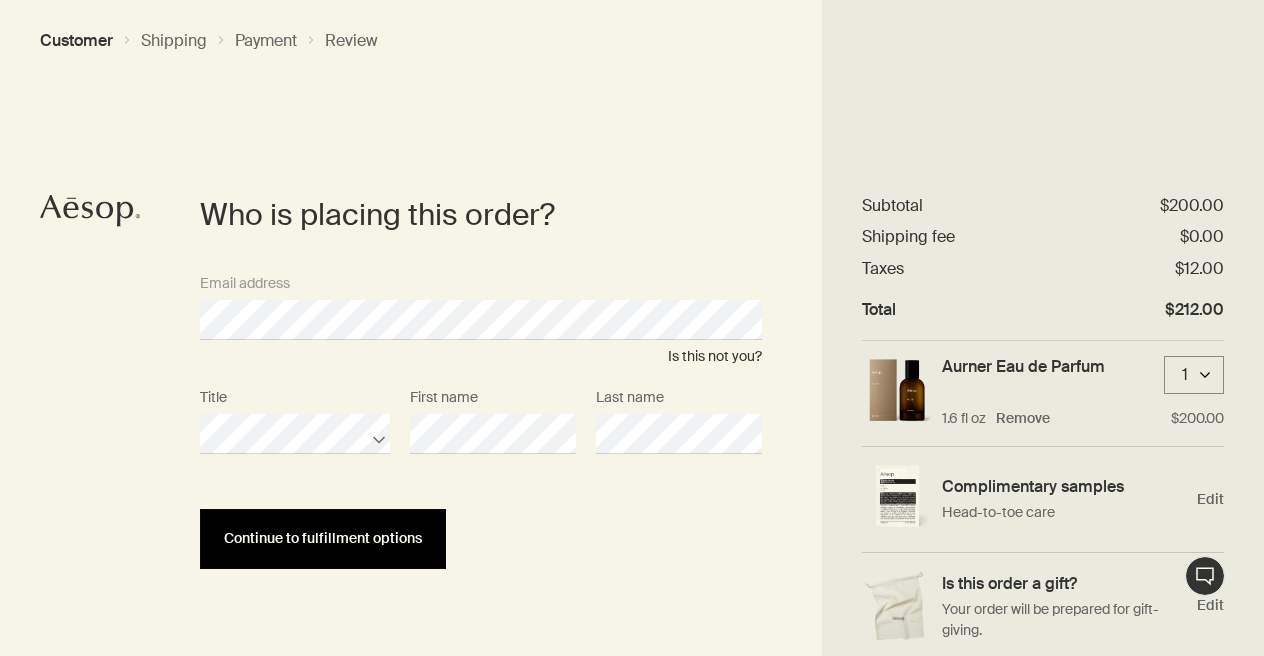 scroll, scrollTop: 0, scrollLeft: 0, axis: both 